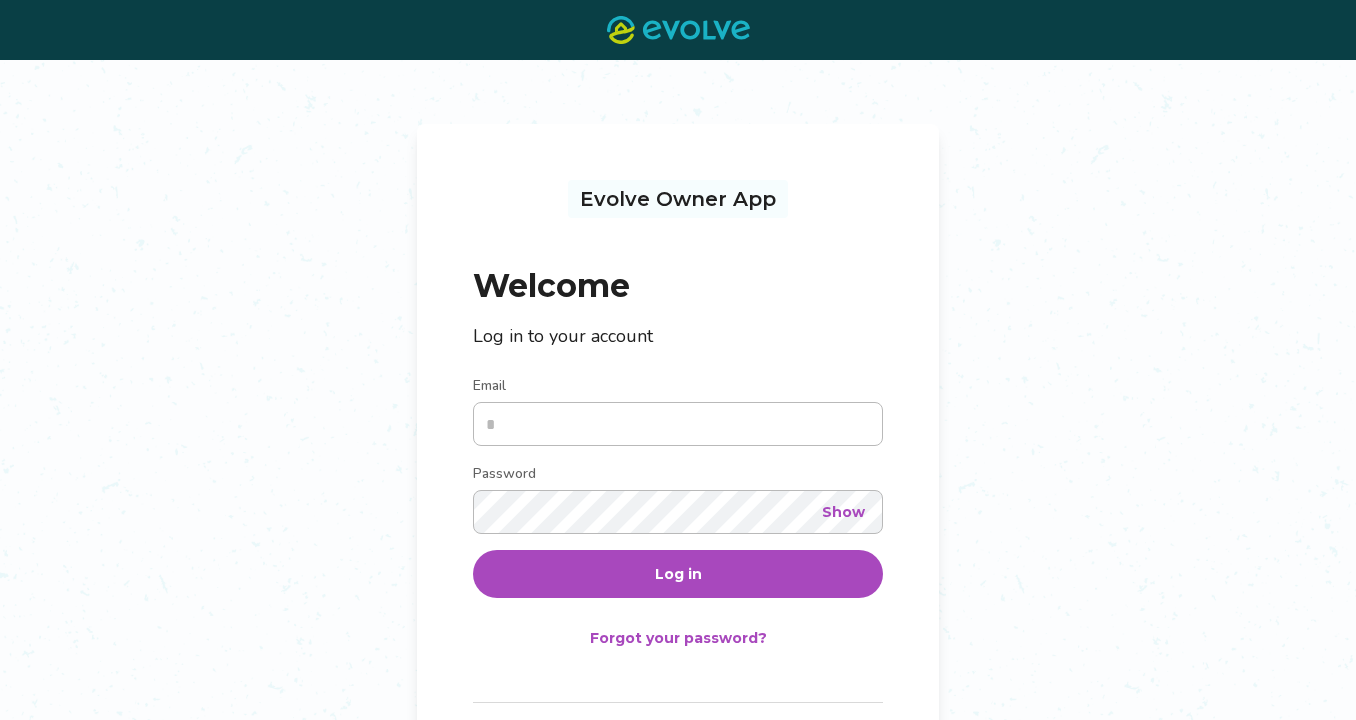 scroll, scrollTop: 0, scrollLeft: 0, axis: both 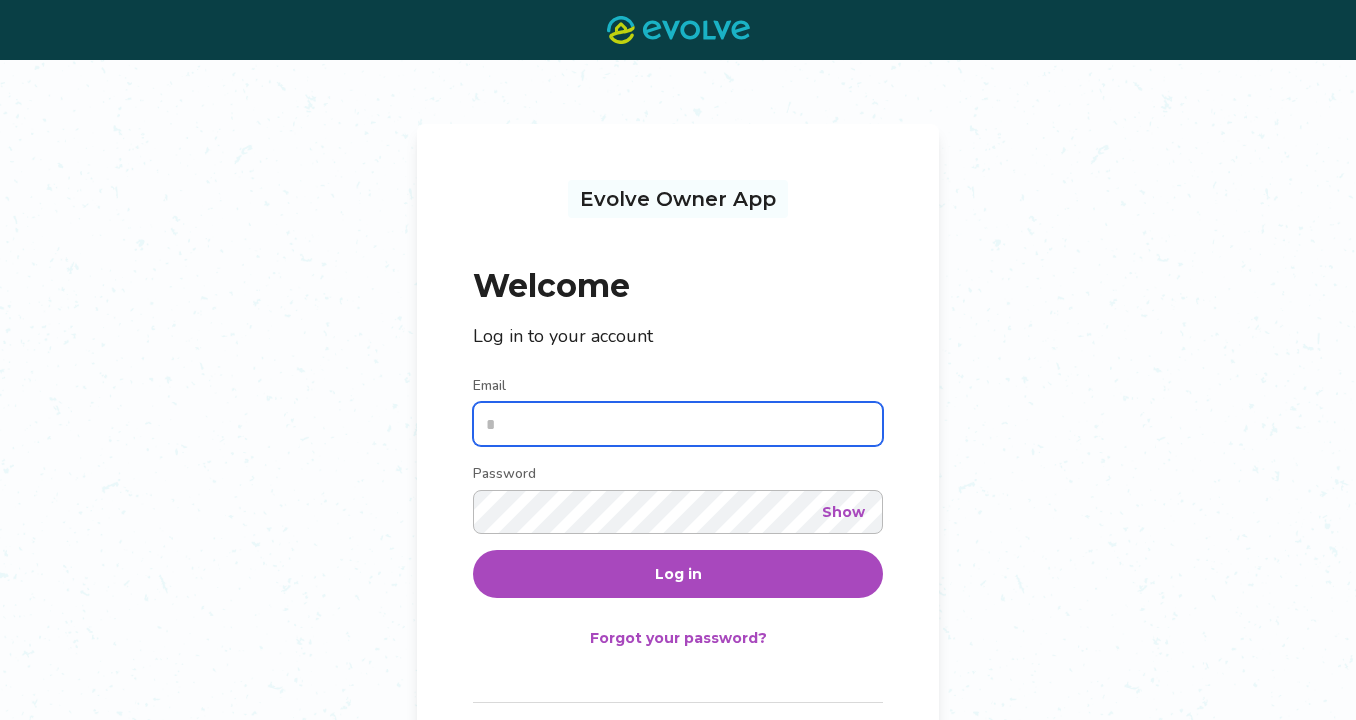 type on "**********" 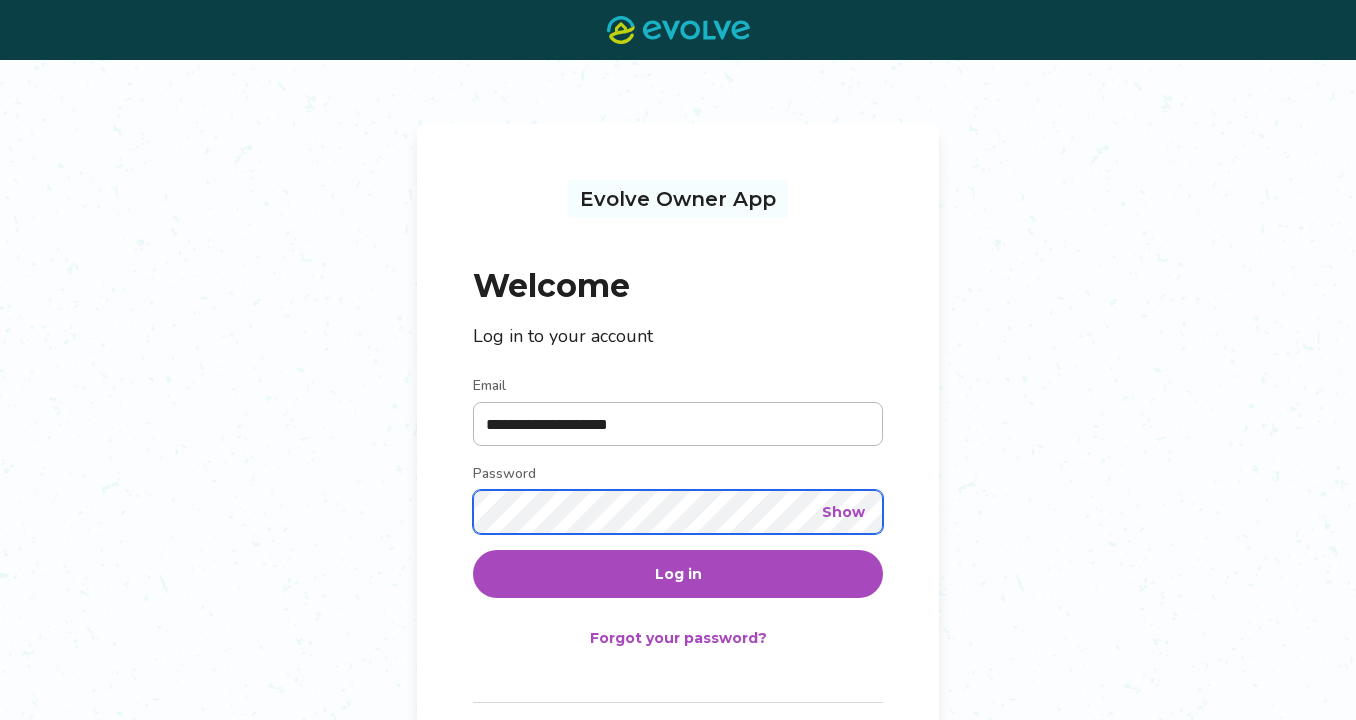 click on "Log in" at bounding box center (678, 574) 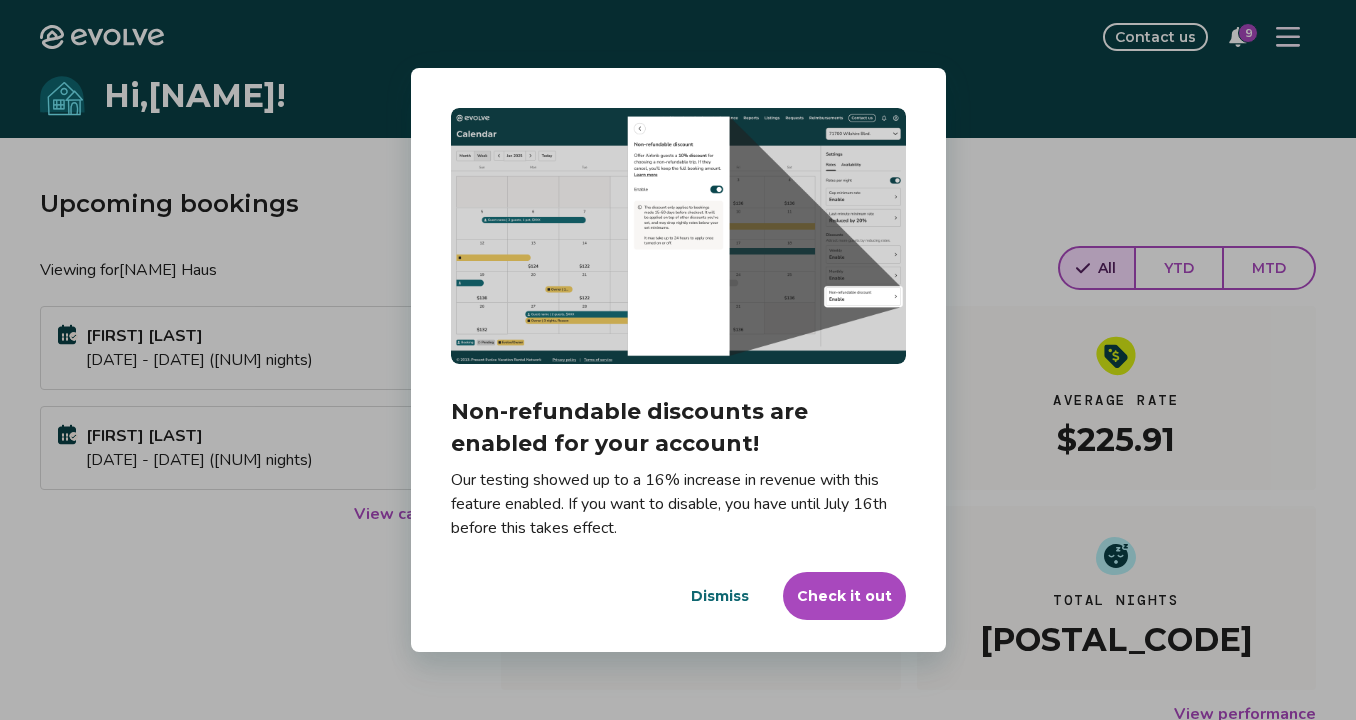 click on "Dismiss" at bounding box center [720, 596] 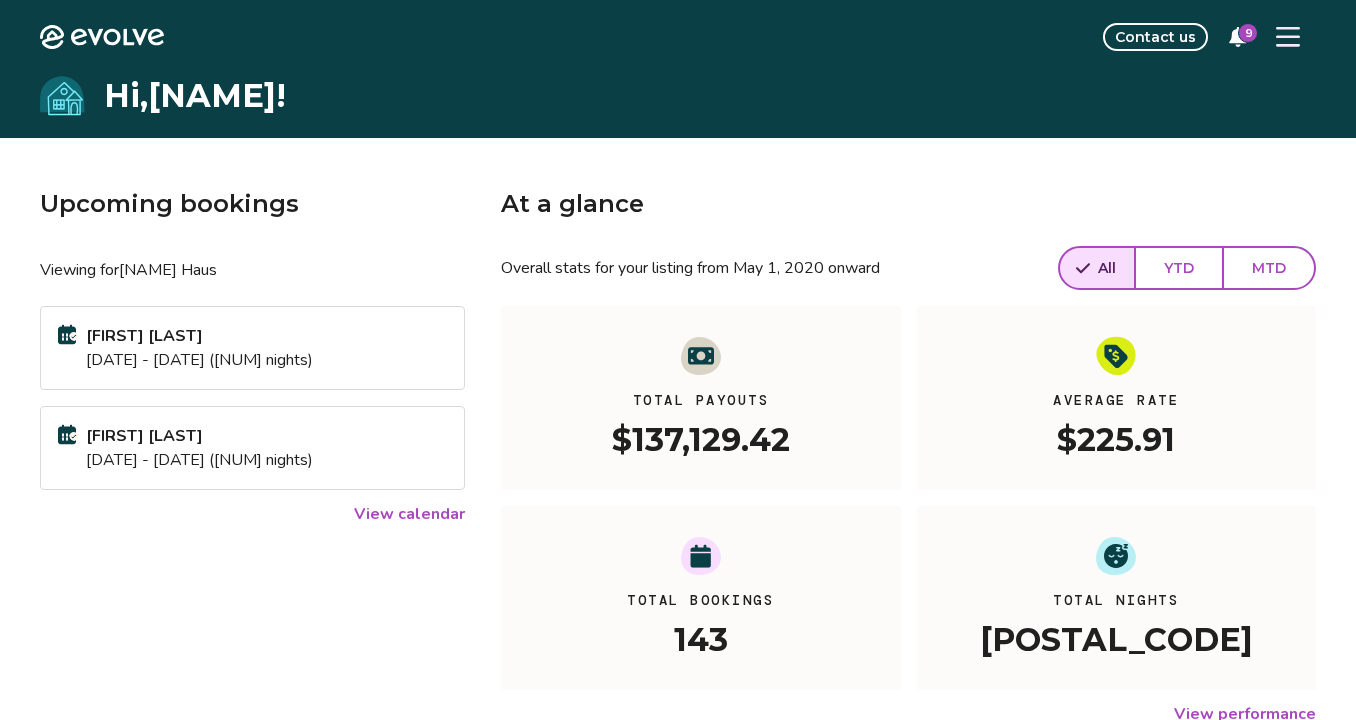 click 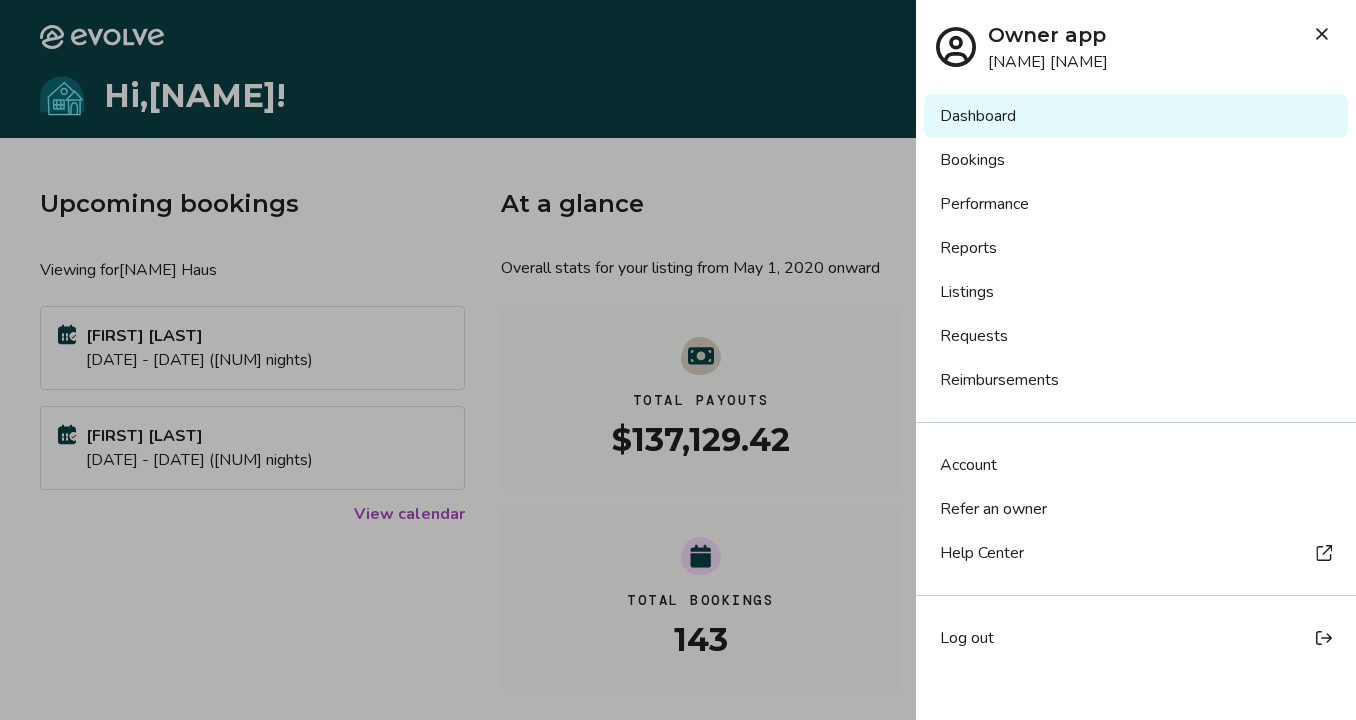 click on "Reports" at bounding box center [1136, 248] 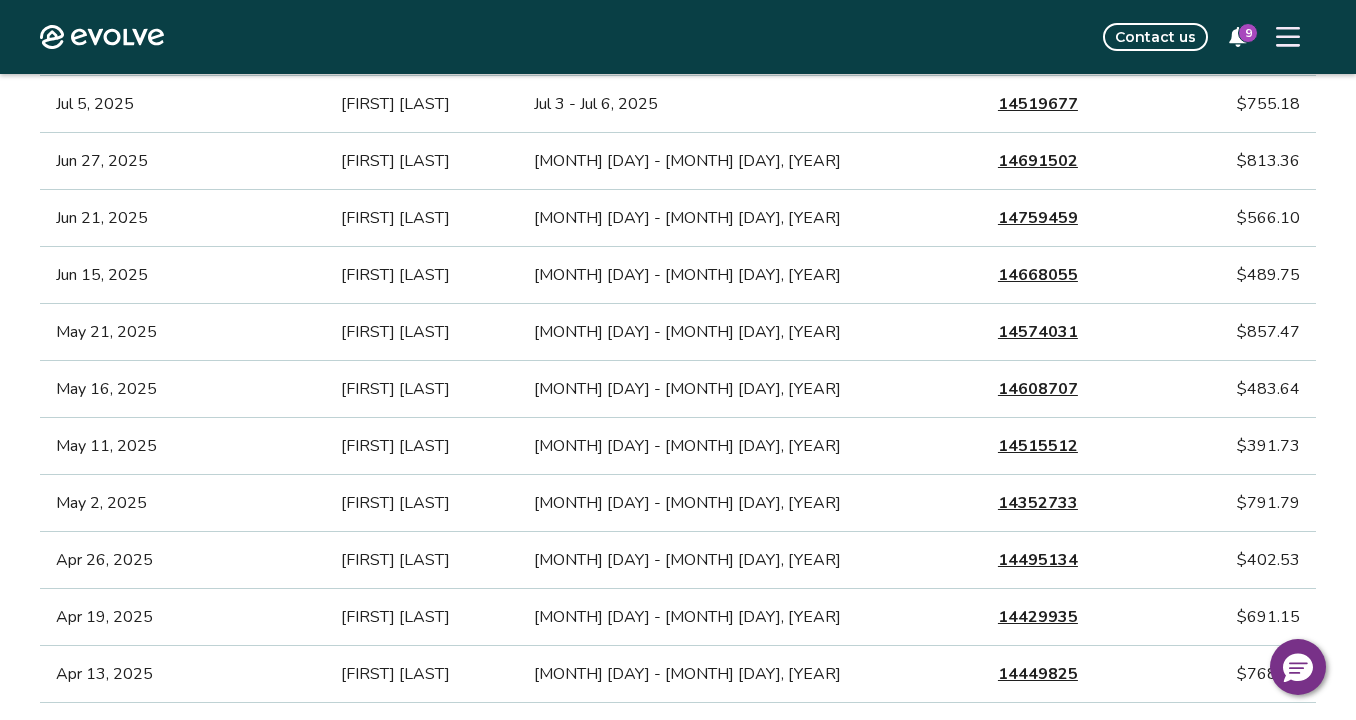 scroll, scrollTop: 0, scrollLeft: 0, axis: both 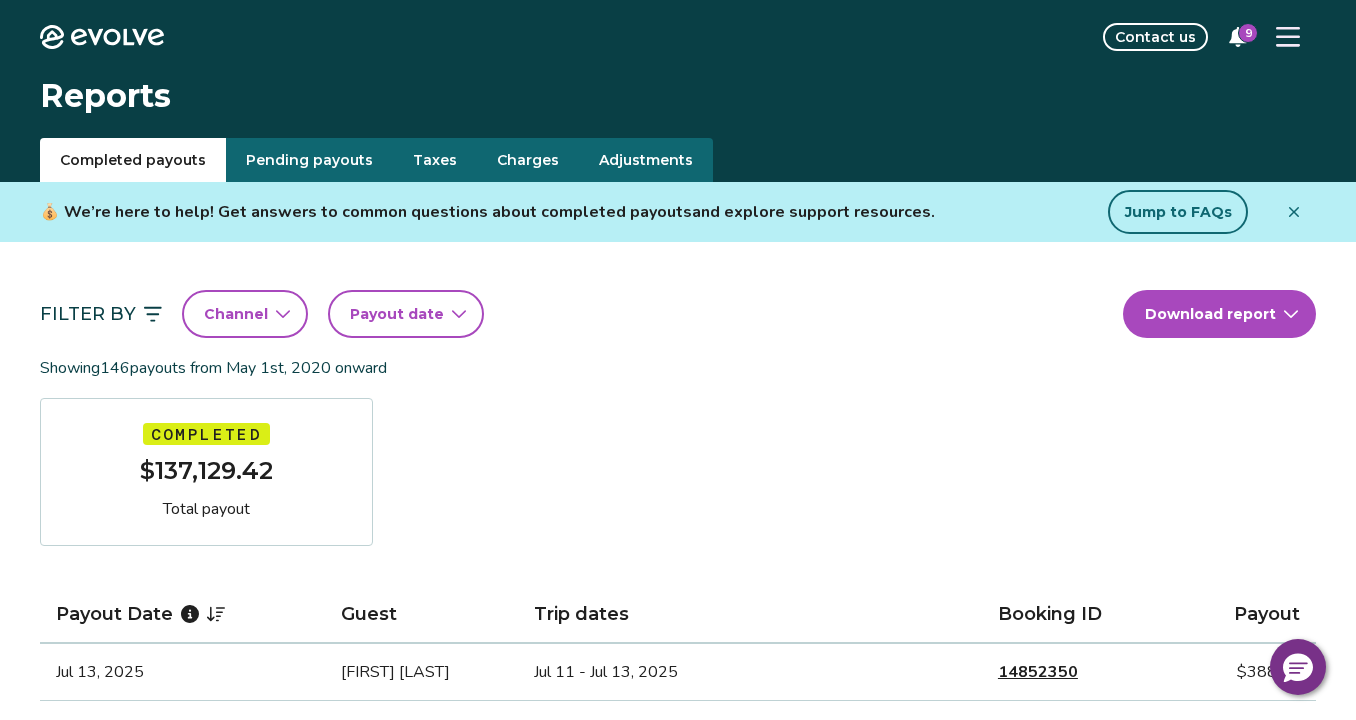 click on "Pending payouts" at bounding box center (309, 160) 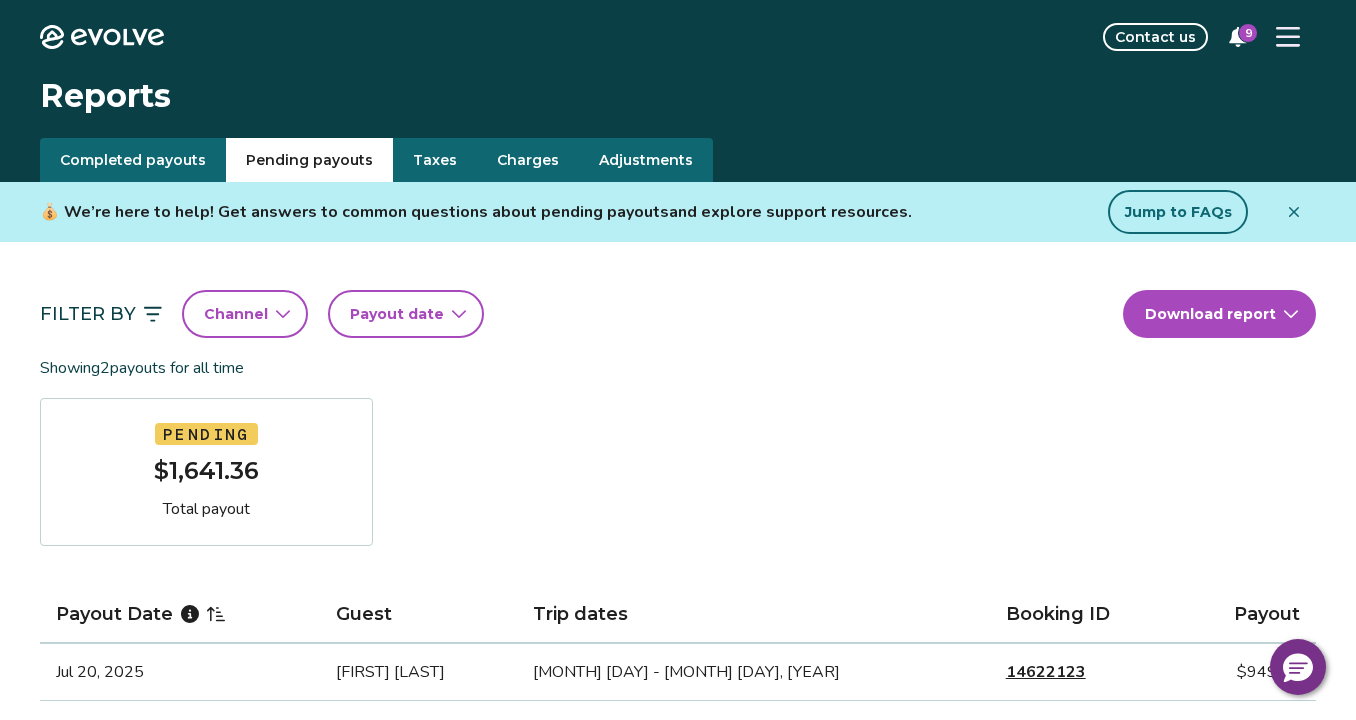 click on "Completed payouts" at bounding box center (133, 160) 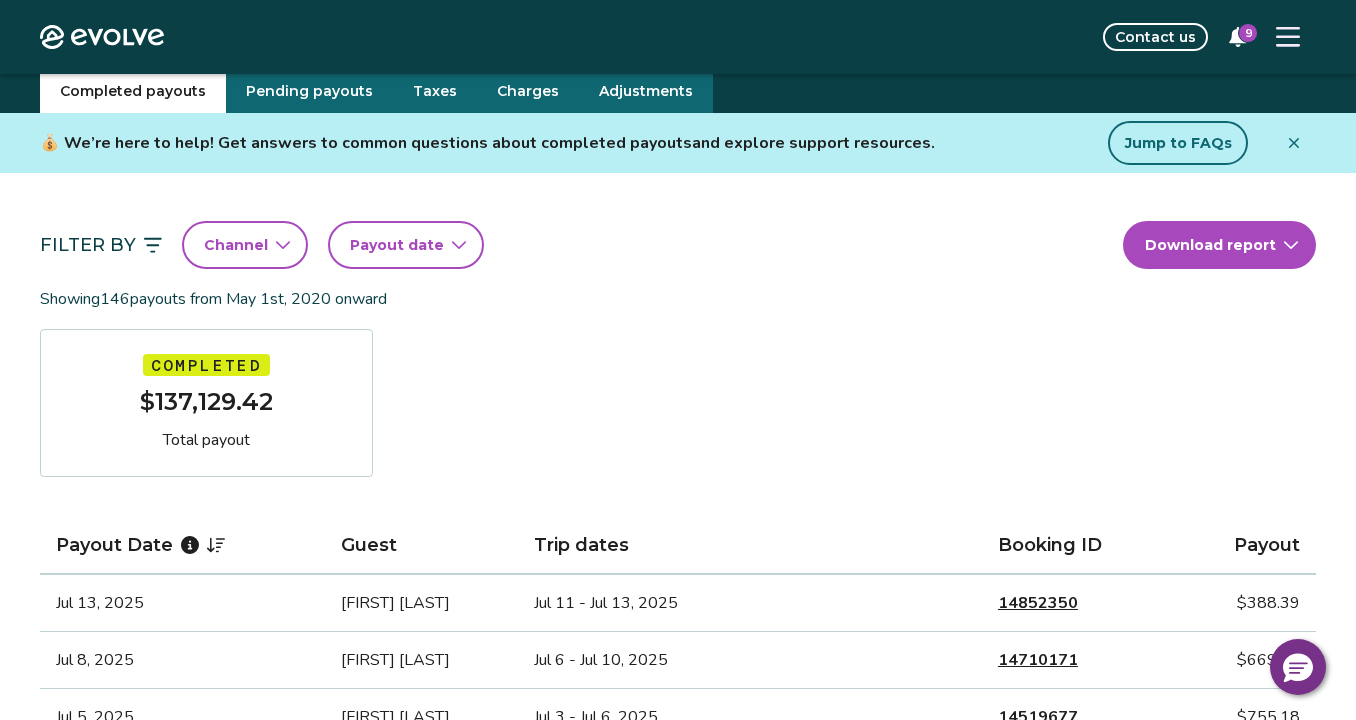 scroll, scrollTop: 55, scrollLeft: 0, axis: vertical 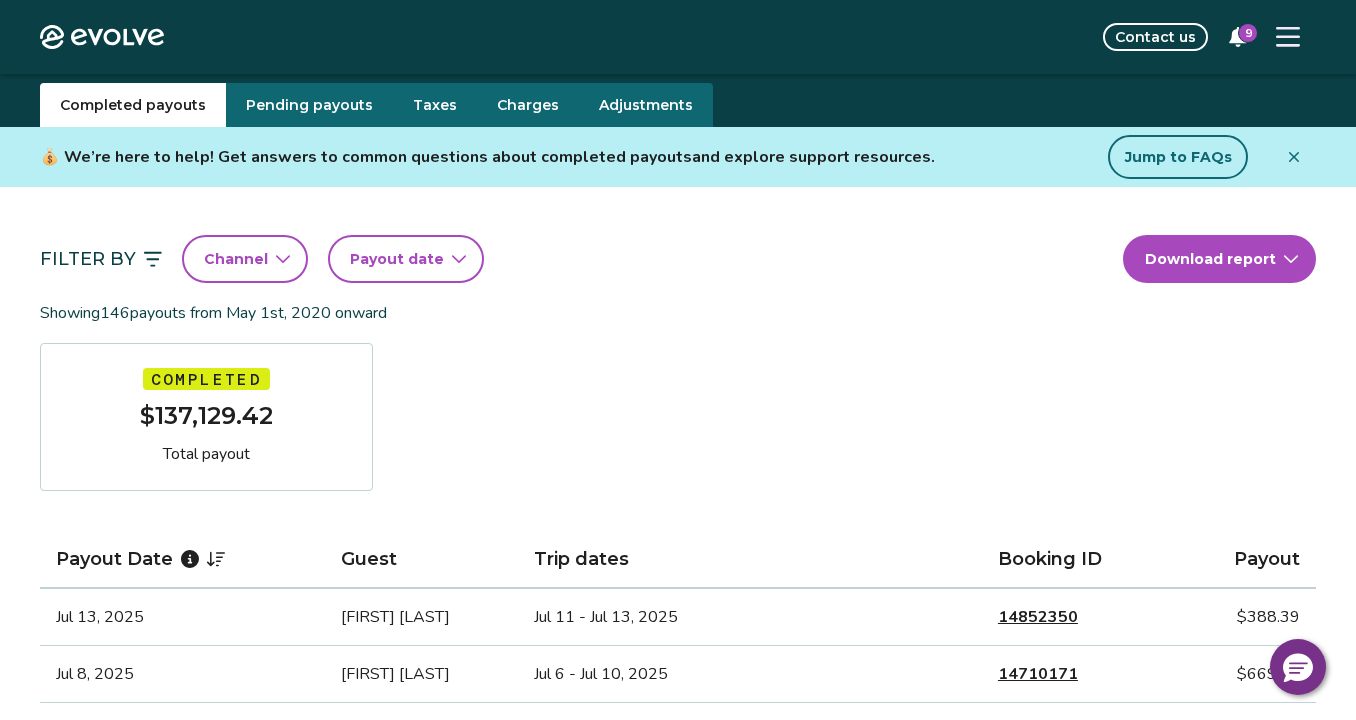 click on "Payout date" at bounding box center (397, 259) 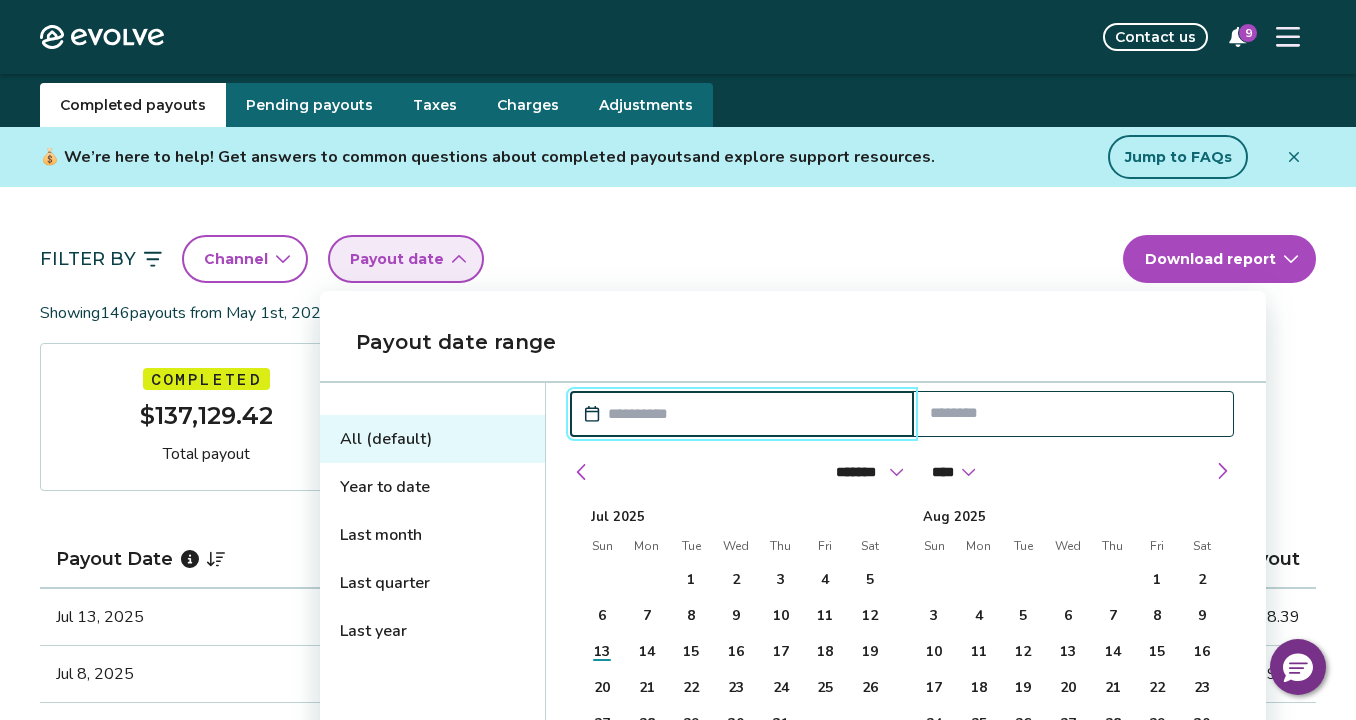 click on "Year to date" at bounding box center (432, 487) 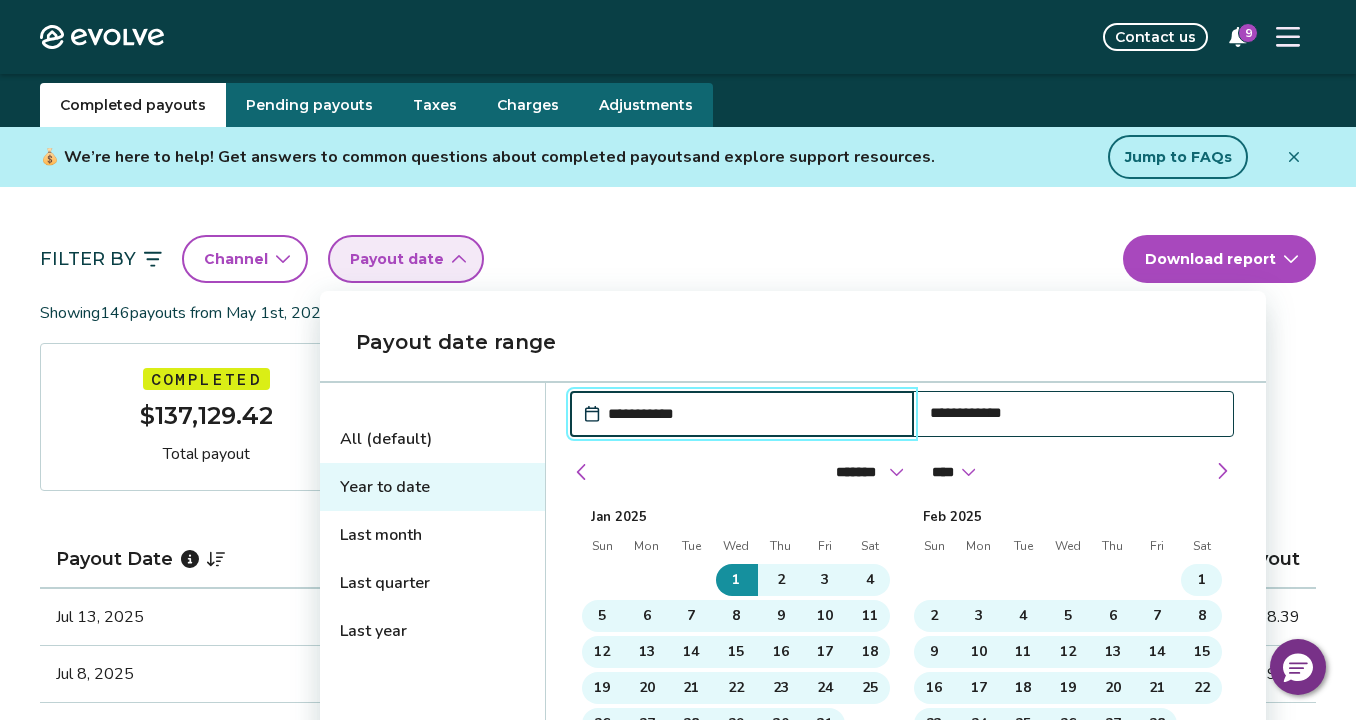 click on "Filter By  Channel Payout date (1) Download   report Showing  29  payouts   for: Processed date:  [DATE]  -   [DATE] Clear all filters Completed [CURRENCY] Total payout Payout Date Guest Trip dates Booking ID Payout [DATE] [FIRST] [LAST] [DATE] - [DATE] [NUMBER] [CURRENCY] [DATE] [FIRST] [LAST] [DATE] - [DATE] [NUMBER] [CURRENCY] [DATE] [FIRST] [LAST] [DATE] - [DATE] [NUMBER] [CURRENCY] [DATE] [FIRST] [LAST] [DATE] - [DATE] [NUMBER] [CURRENCY] [DATE] [FIRST] [LAST] [DATE] - [DATE] [NUMBER] [CURRENCY] [DATE] [FIRST] [LAST] [DATE] - [DATE] [NUMBER] [CURRENCY] [DATE] [FIRST] [LAST] [DATE] - [DATE] [NUMBER] [CURRENCY] [DATE] [FIRST] [LAST] [DATE] - [DATE] [NUMBER] [CURRENCY] [DATE] [FIRST] [LAST] [DATE] - [DATE] [NUMBER] [CURRENCY] [DATE] [FIRST] [LAST] [DATE] - [DATE] [NUMBER] [CURRENCY] [DATE] [FIRST] [LAST] [DATE] - [DATE] [NUMBER] [CURRENCY] [DATE] [FIRST] [LAST] [DATE] - [DATE] [NUMBER] [CURRENCY] [NUMBER] 1" at bounding box center (793, 575) 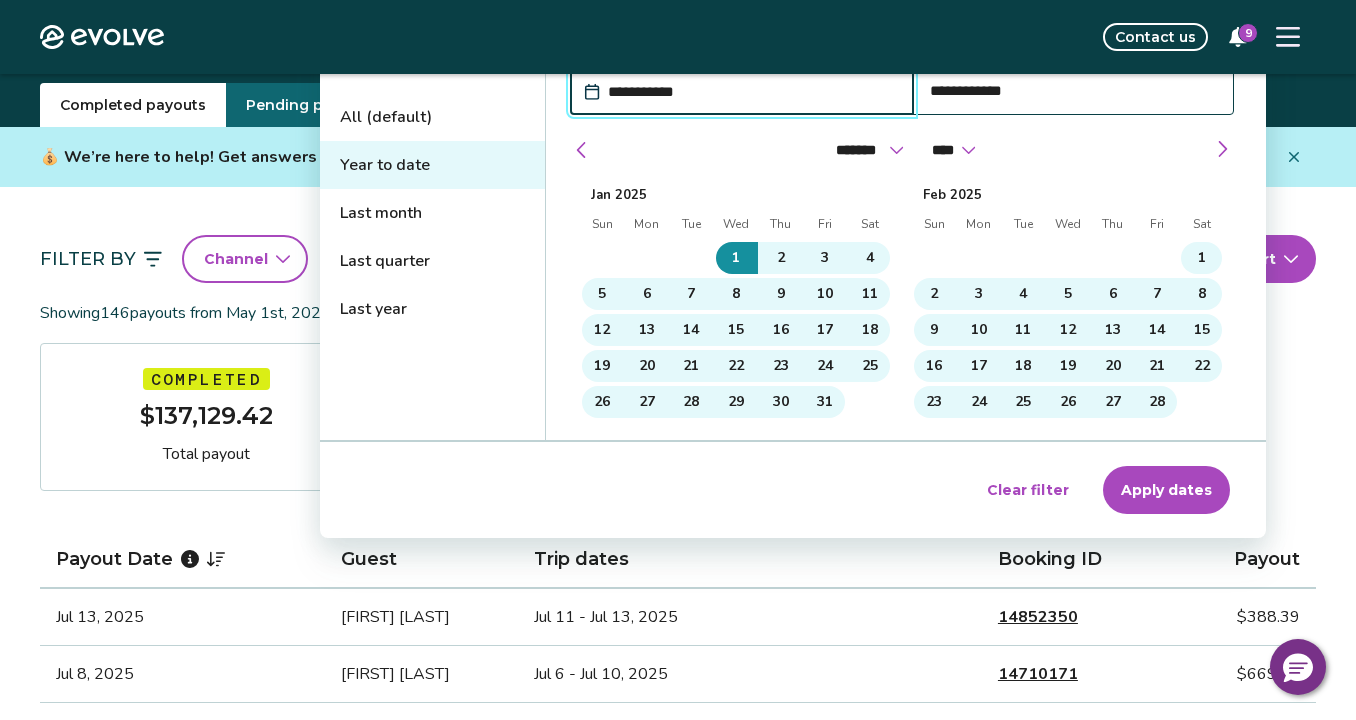 scroll, scrollTop: 491, scrollLeft: 0, axis: vertical 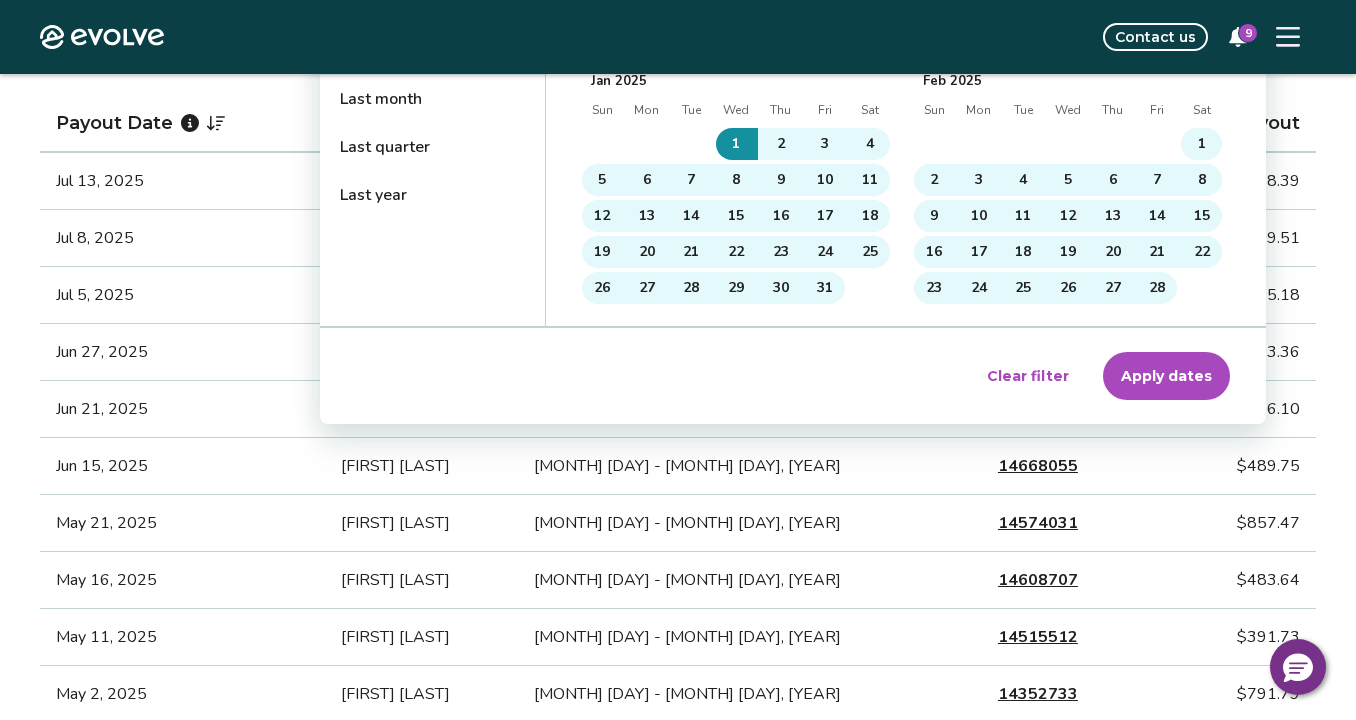 click on "Apply dates" at bounding box center (1166, 376) 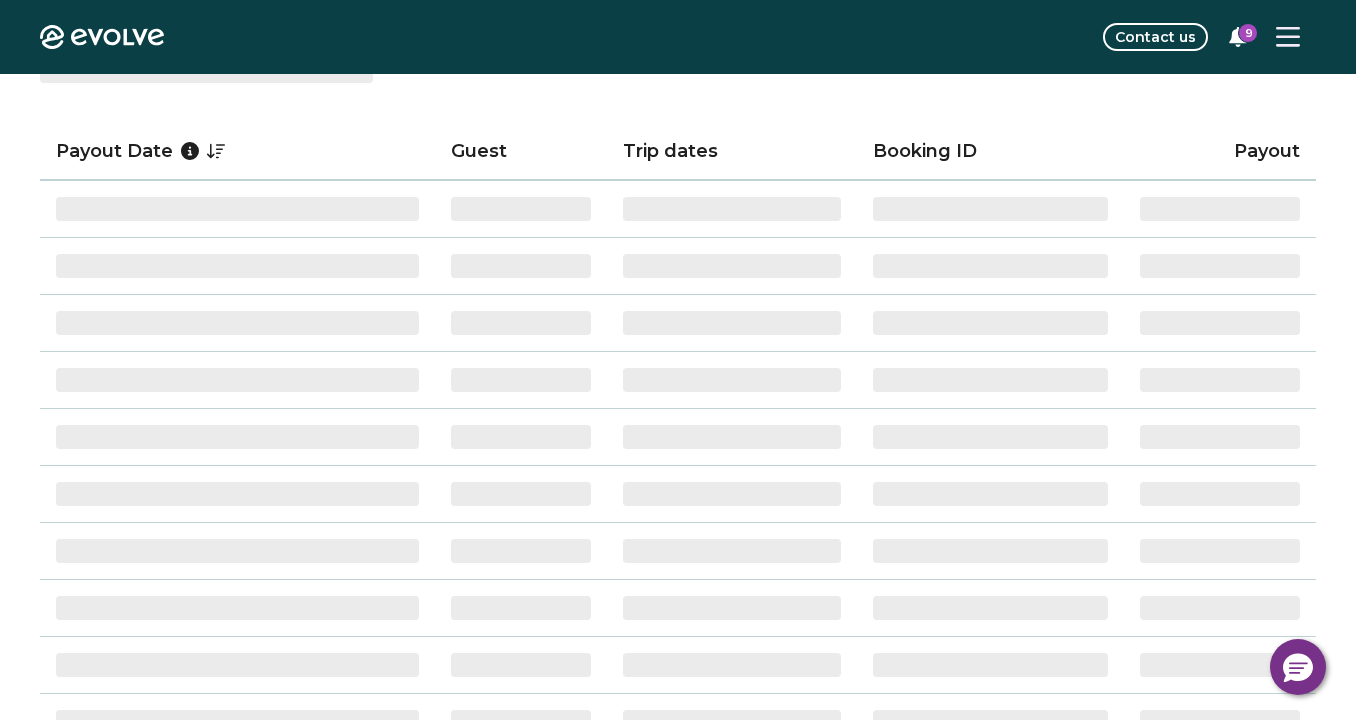 scroll, scrollTop: 0, scrollLeft: 0, axis: both 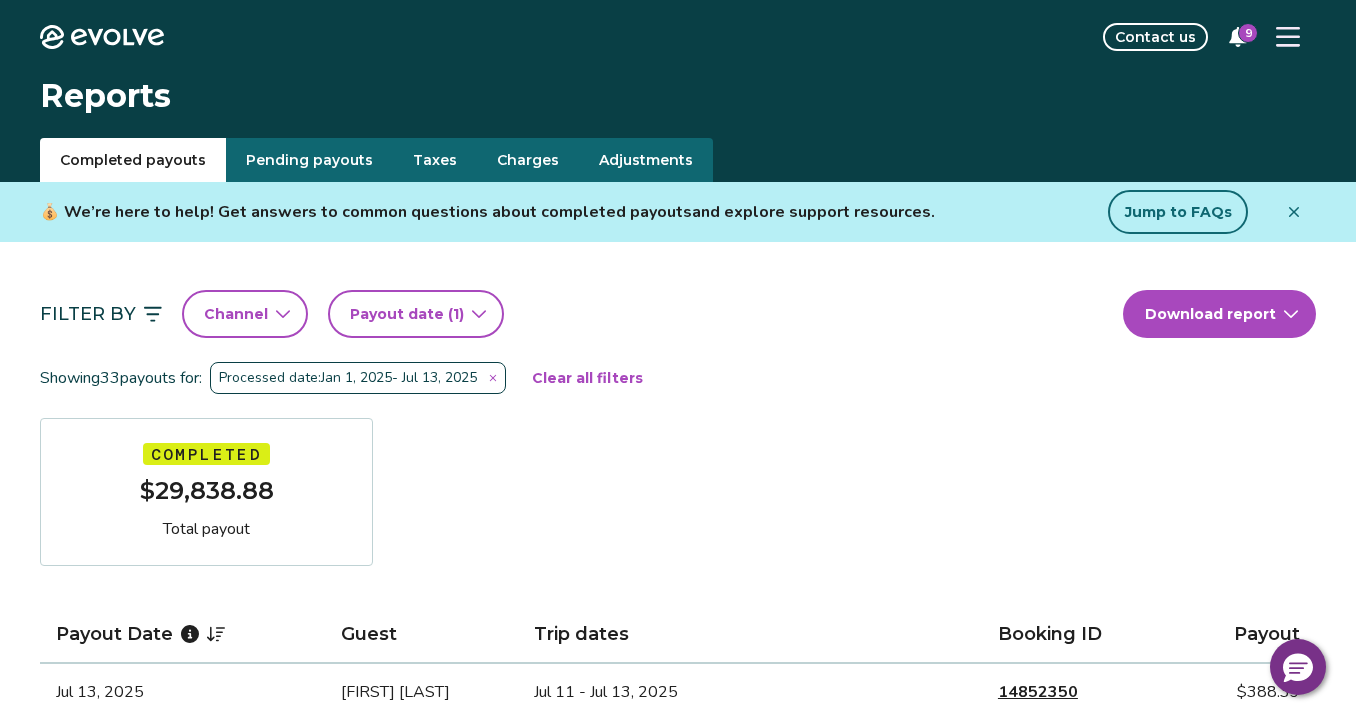 click on "Payout date (1)" at bounding box center [416, 314] 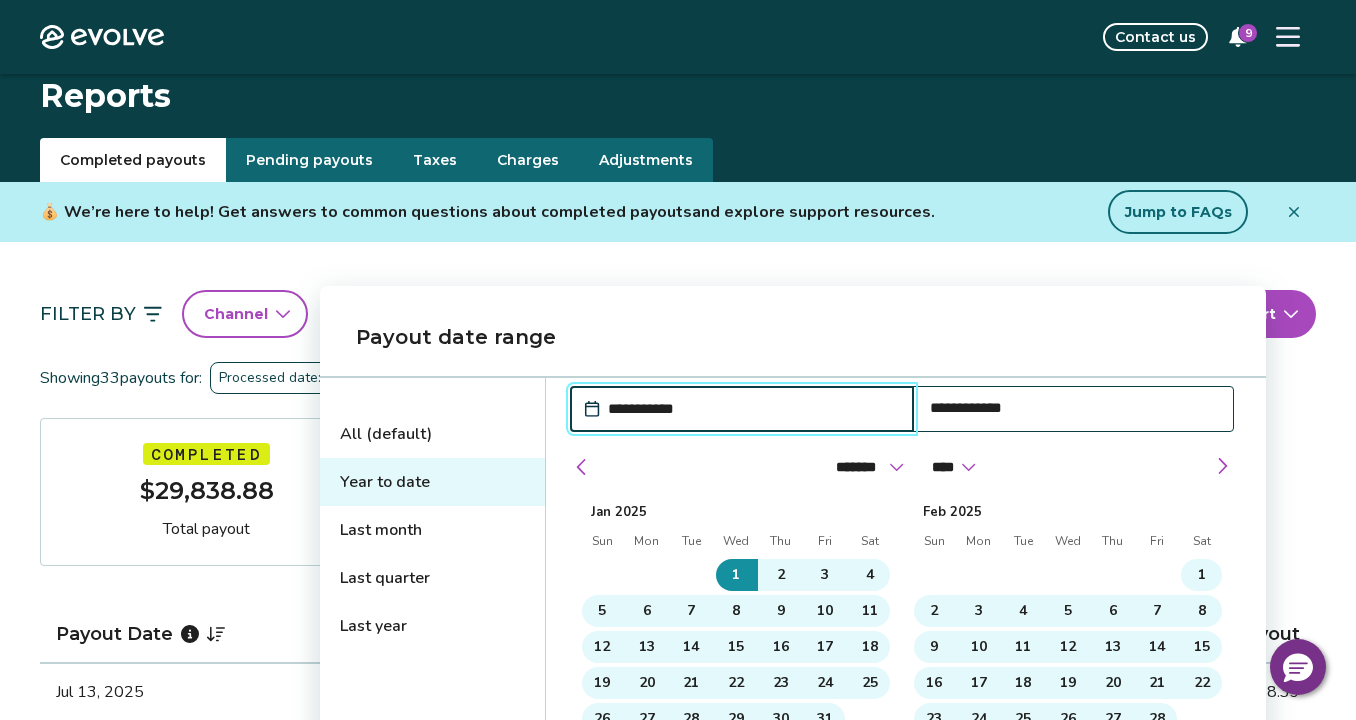 scroll, scrollTop: 60, scrollLeft: 0, axis: vertical 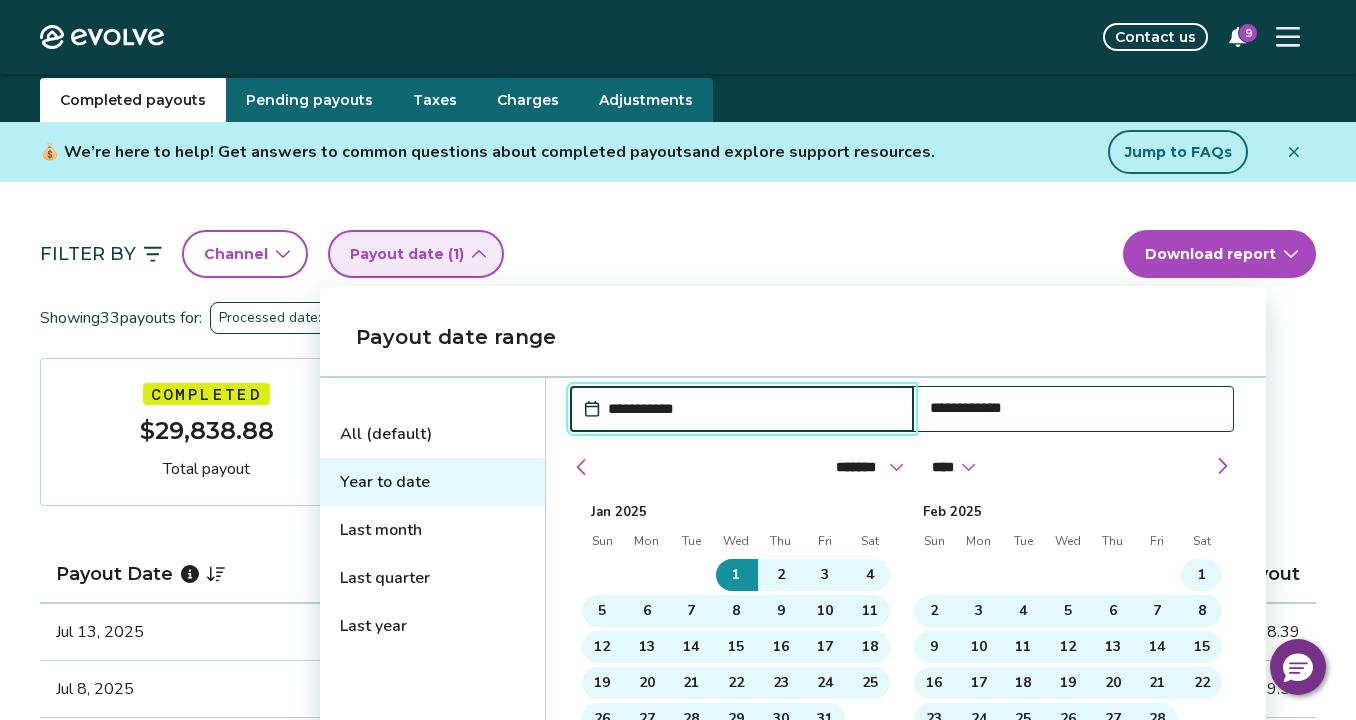 click on "Last year" at bounding box center [432, 626] 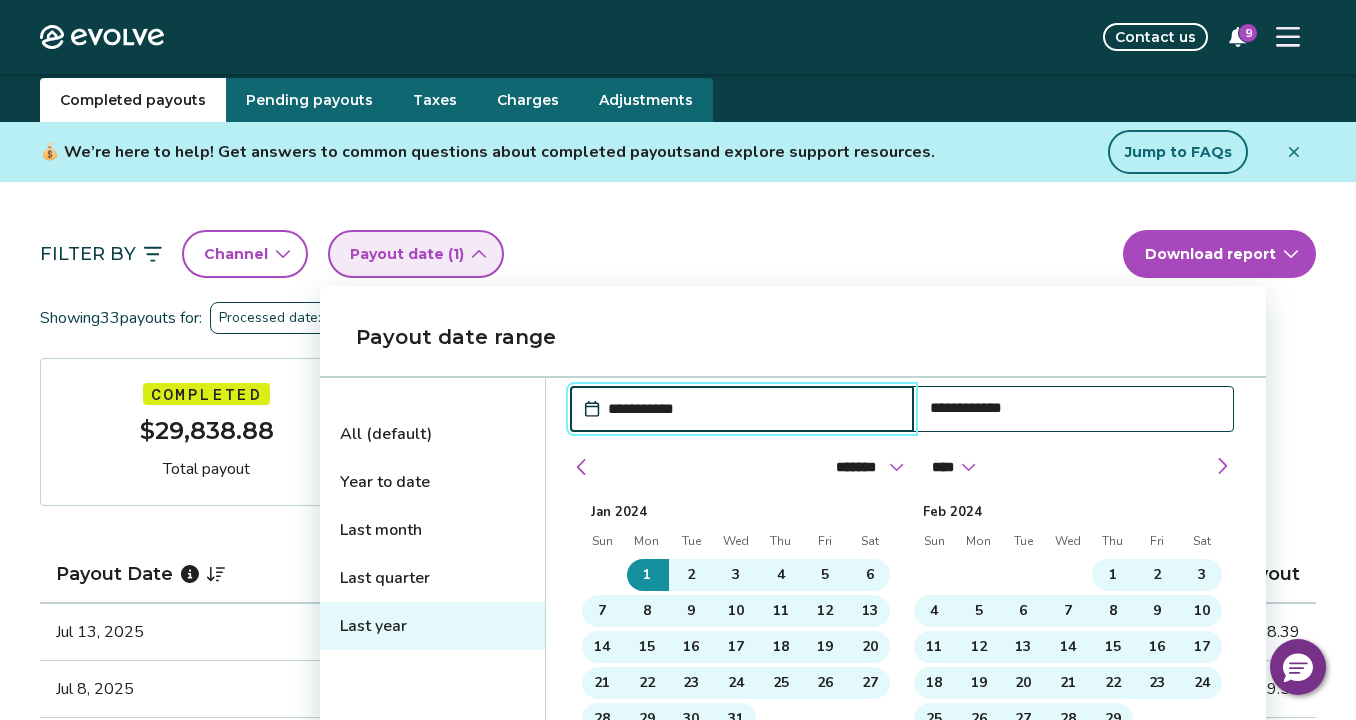 click on "Filter By  Channel Payout date (1) Download   report" at bounding box center [678, 254] 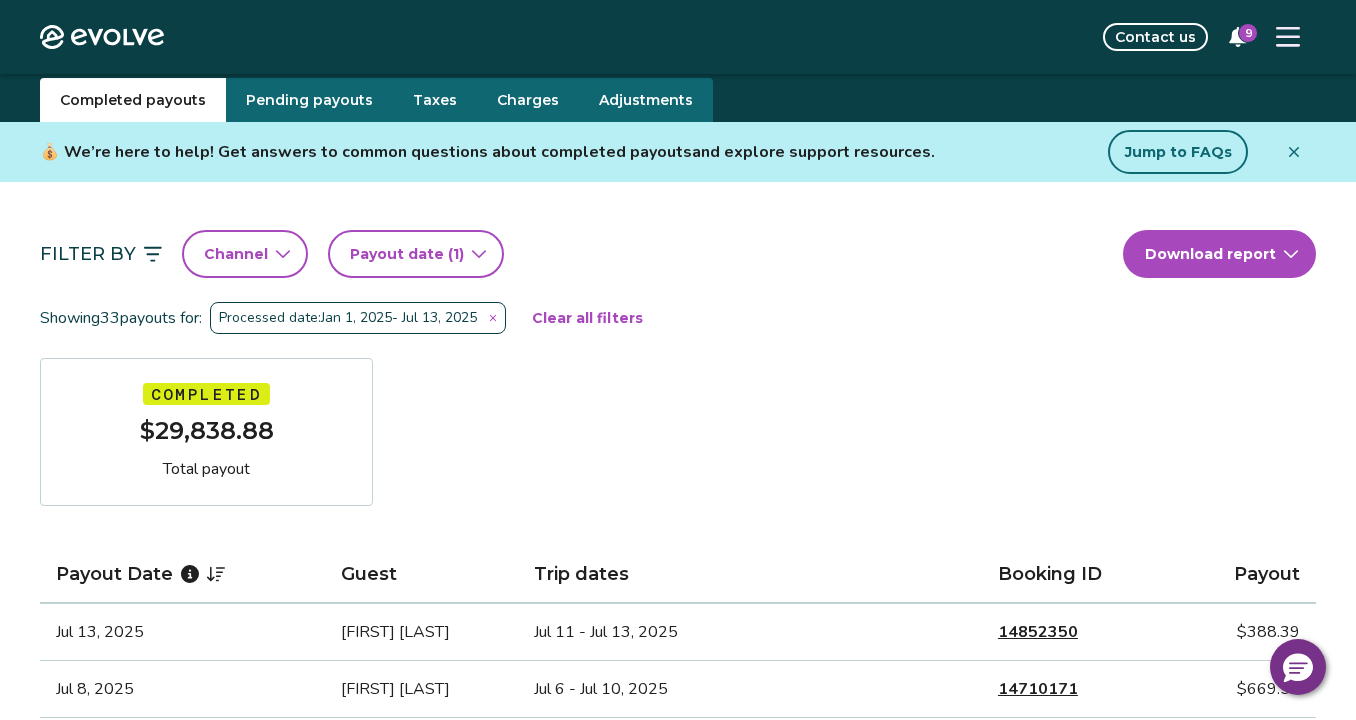 click on "(1)" at bounding box center [454, 254] 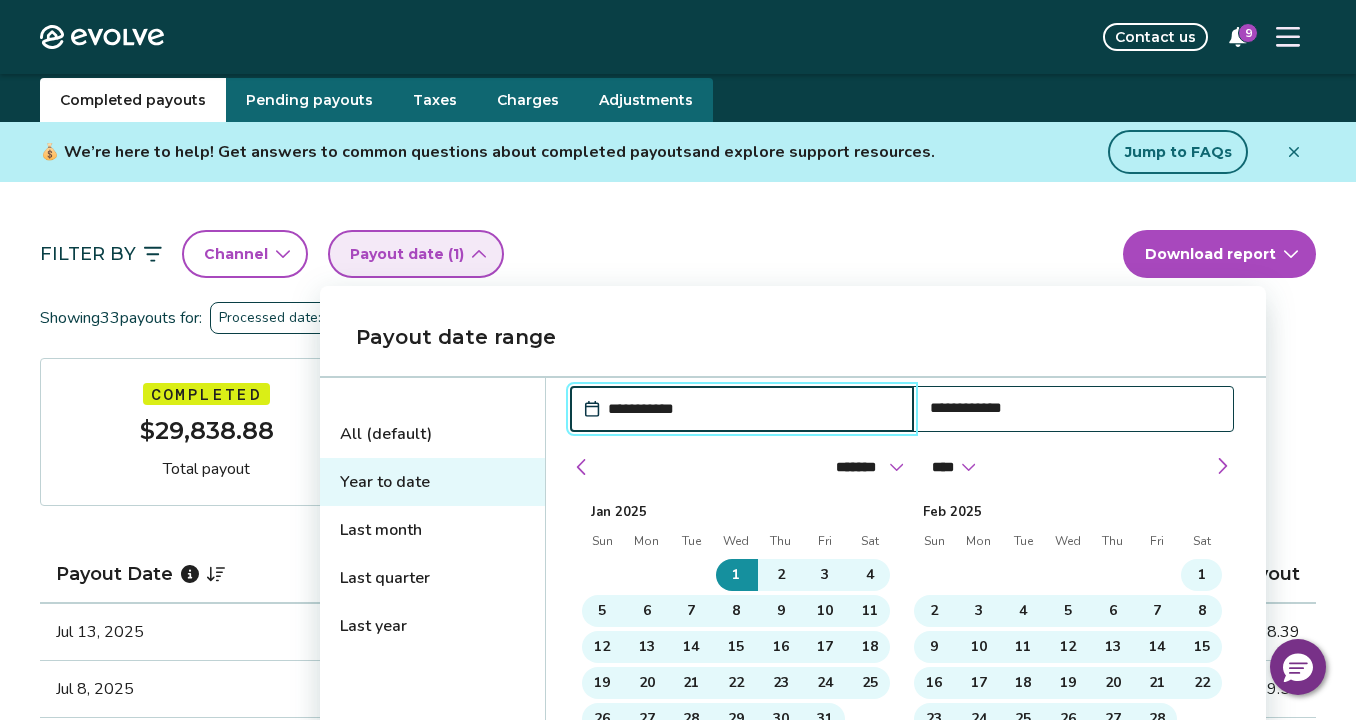 click on "Last year" at bounding box center [432, 626] 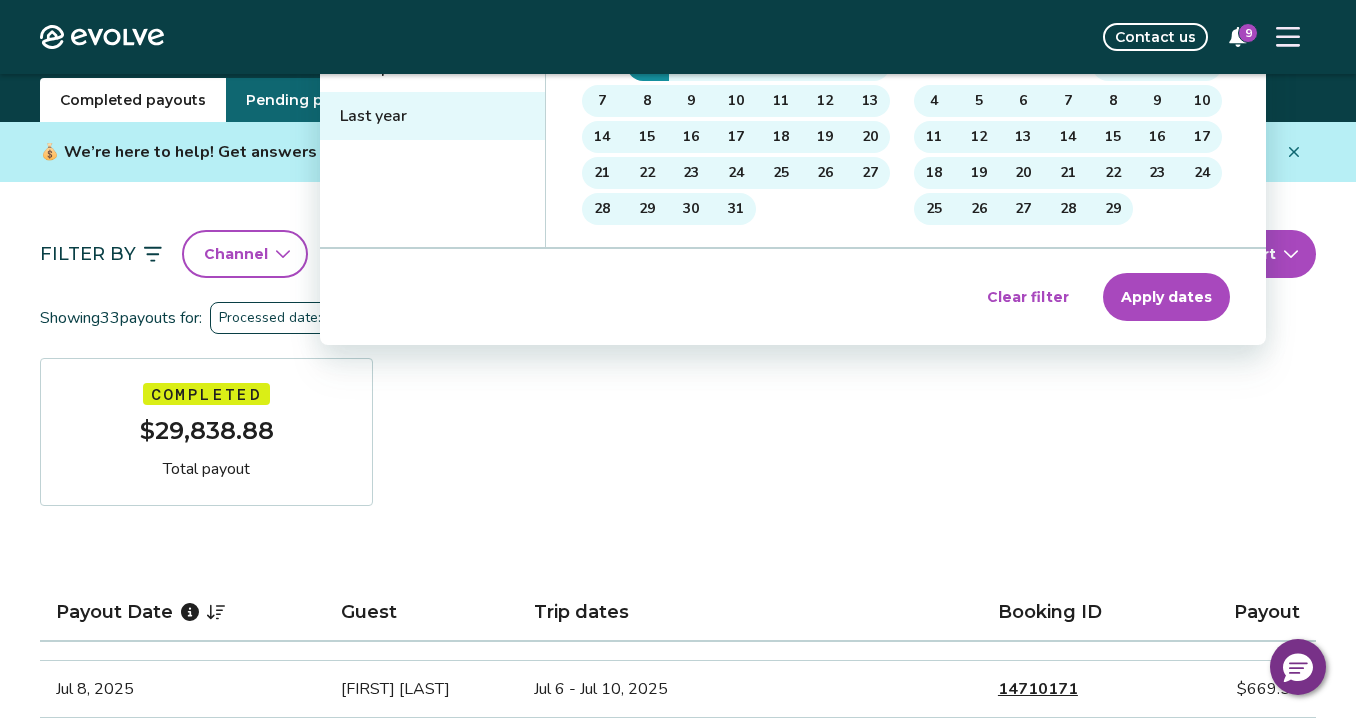 scroll, scrollTop: 621, scrollLeft: 0, axis: vertical 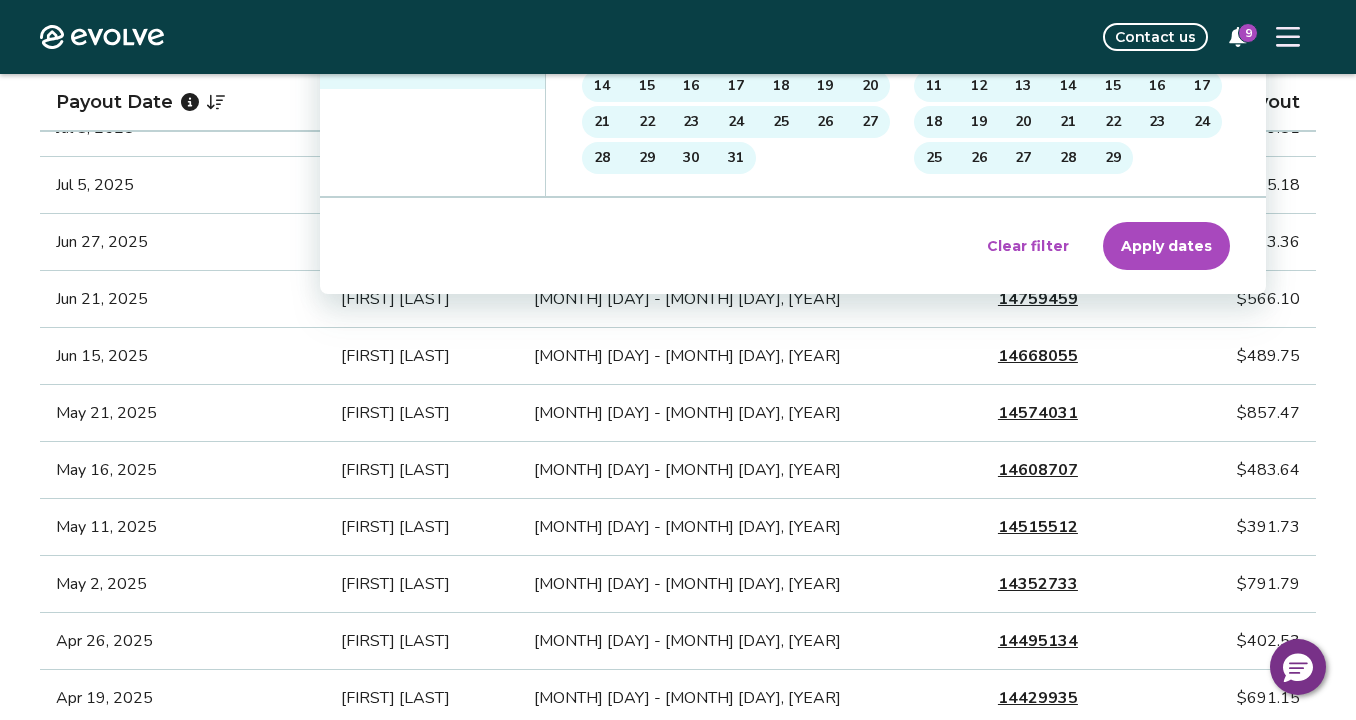 click on "Apply dates" at bounding box center (1166, 246) 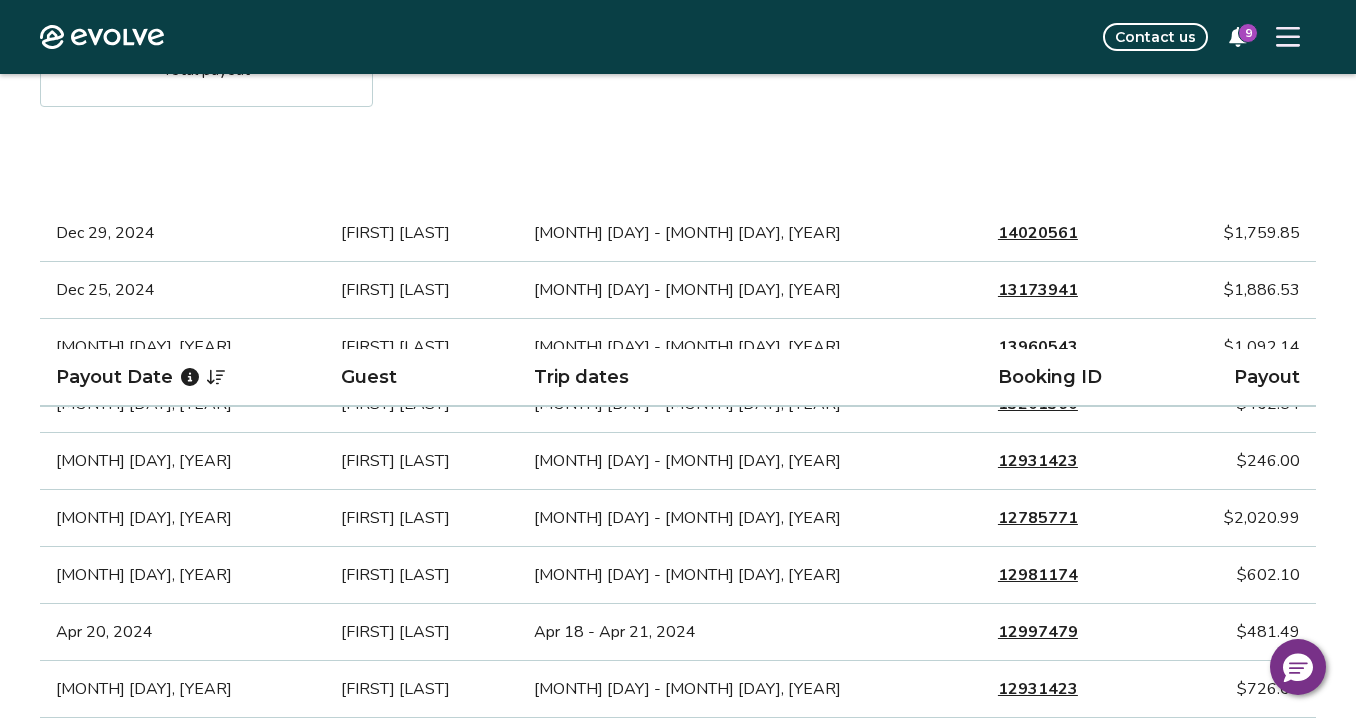 scroll, scrollTop: 0, scrollLeft: 0, axis: both 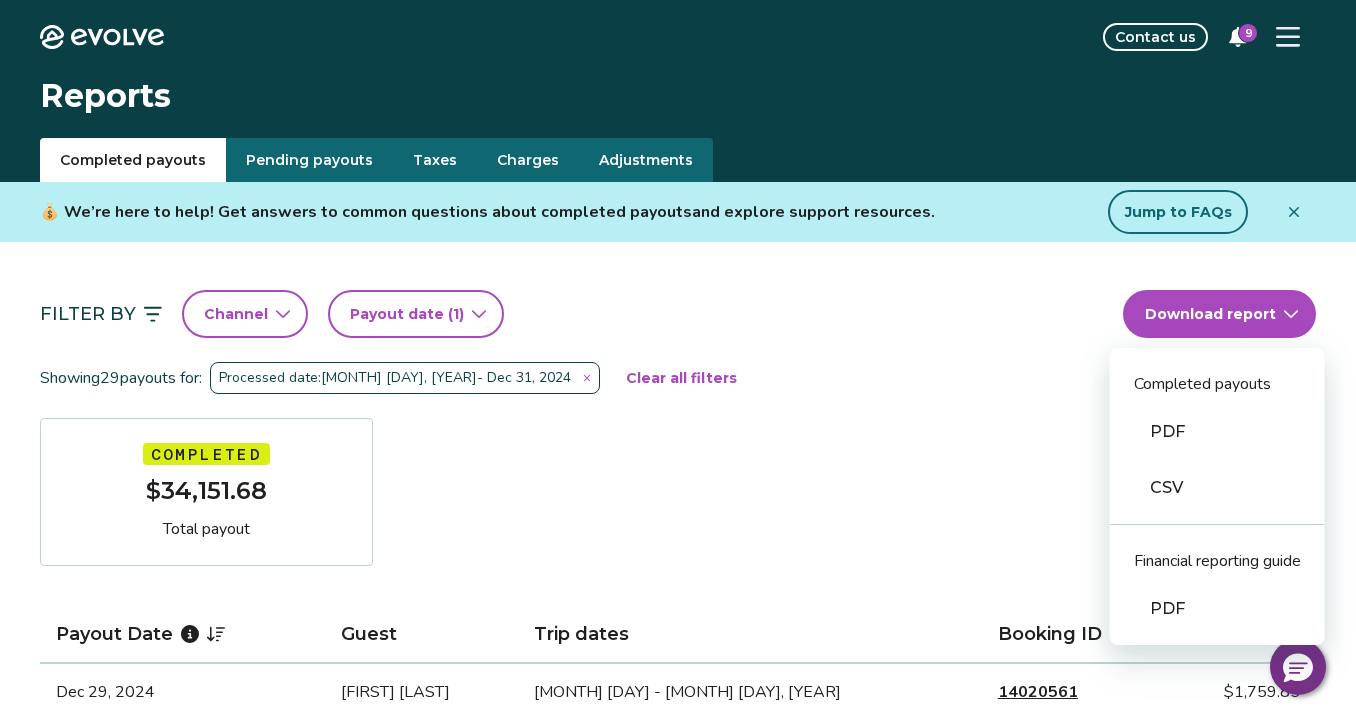 click on "Evolve Contact us 9 Reports Completed payouts Pending payouts Taxes Charges Adjustments 💰 We’re here to help! Get answers to common questions about   completed payouts  and explore support resources. Jump to FAQs Filter By  Channel Payout date (1) Download   report Completed payouts PDF CSV Financial reporting guide PDF Showing  29  payouts   for: Processed date:  Jan 1, 2024  -   Dec 31, 2024 Clear all filters Completed $34,151.68 Total payout Payout Date Guest Trip dates Booking ID Payout Dec 29, 2024 joann scheuermann Dec 27 - Dec 31, 2024 14020561 $1,759.85 Dec 25, 2024 Errol Flynn Dec 23 - Dec 27, 2024 13173941 $1,886.53 Dec 19, 2024 Matt Stallings Dec 17 - Dec 23, 2024 13960543 $1,092.14 May 26, 2024 Christina Metcalf May 24 - May 26, 2024 13201360 $402.54 May 11, 2024 Stephan Forstmann Apr 10 - Apr 14, 2024 12931423 $246.00 May 1, 2024 Mandie Gribben Apr 29 - May 11, 2024 12785771 $2,020.99 Apr 26, 2024 Danielle Stuhr Apr 24 - Apr 28, 2024 12981174 $602.10 Apr 20, 2024 Johnny Johnson 12997479 1" at bounding box center [678, 1503] 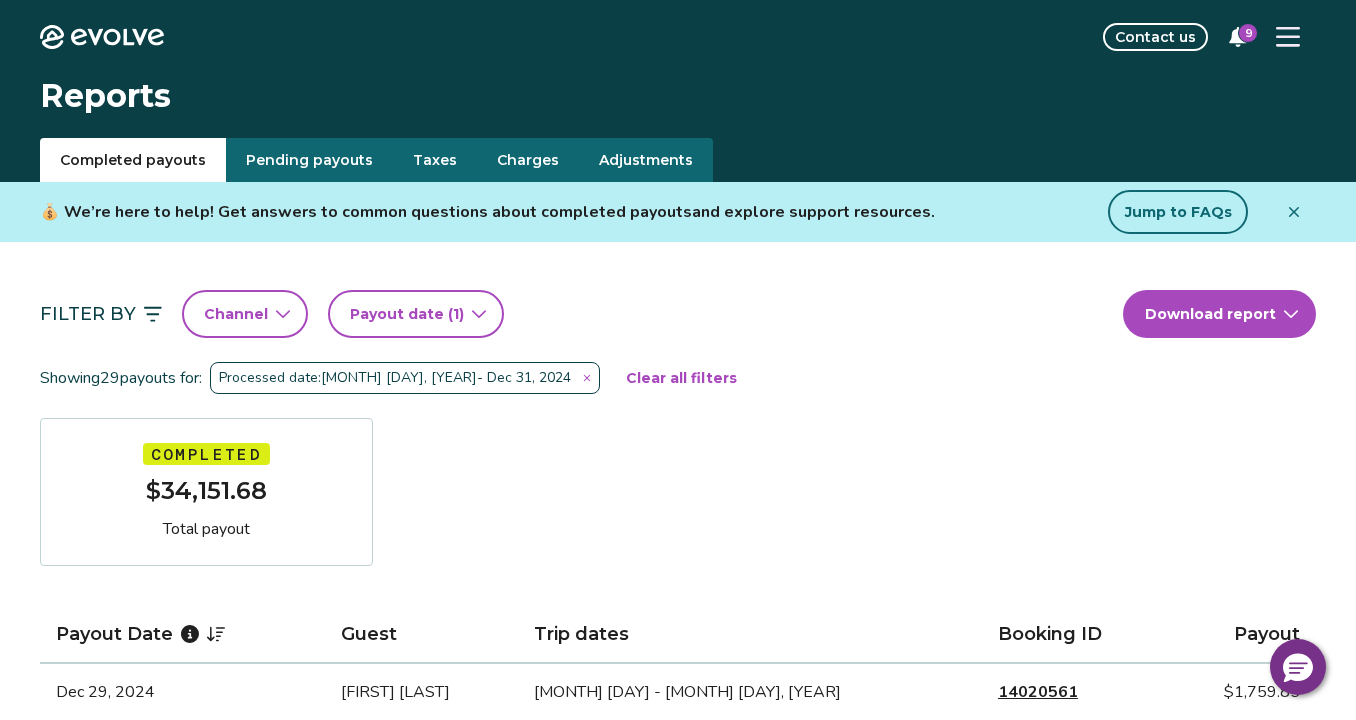 click on "Filter By  Channel Payout date (1) Download   report" at bounding box center (678, 314) 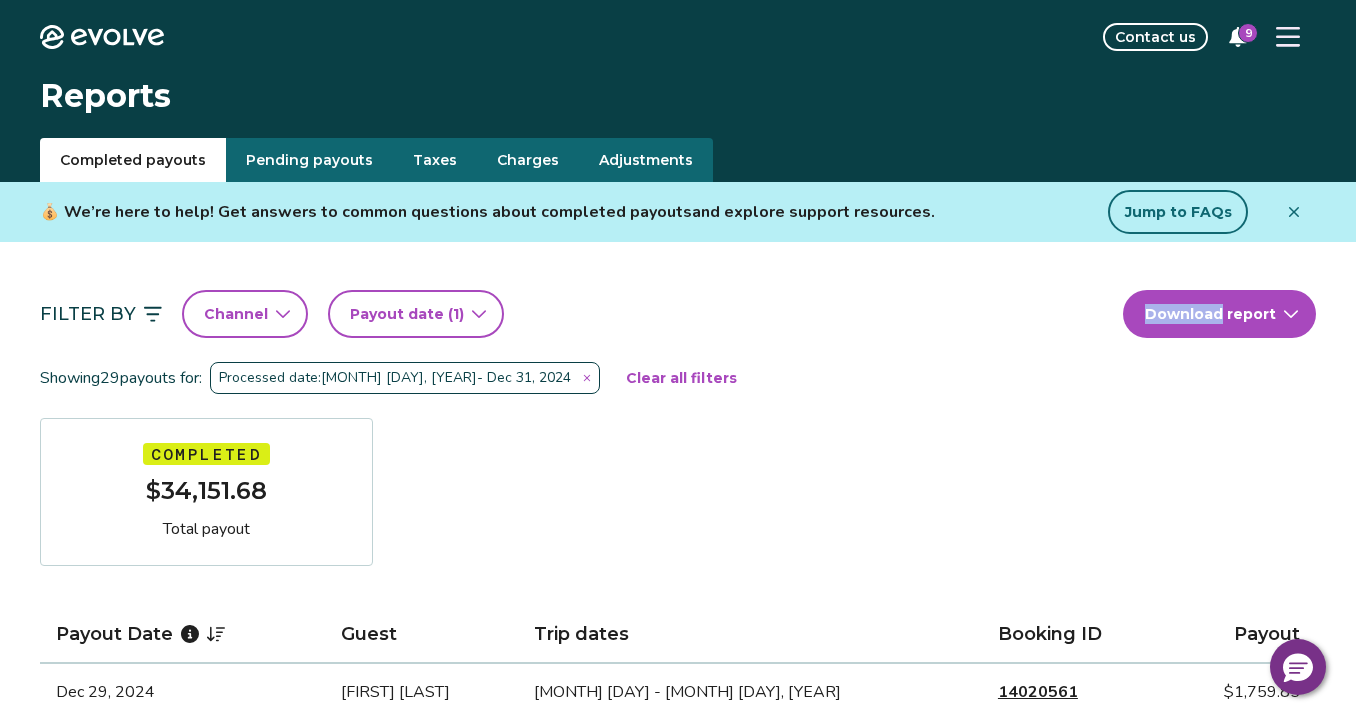 click on "Filter By  Channel Payout date (1) Download   report" at bounding box center [678, 314] 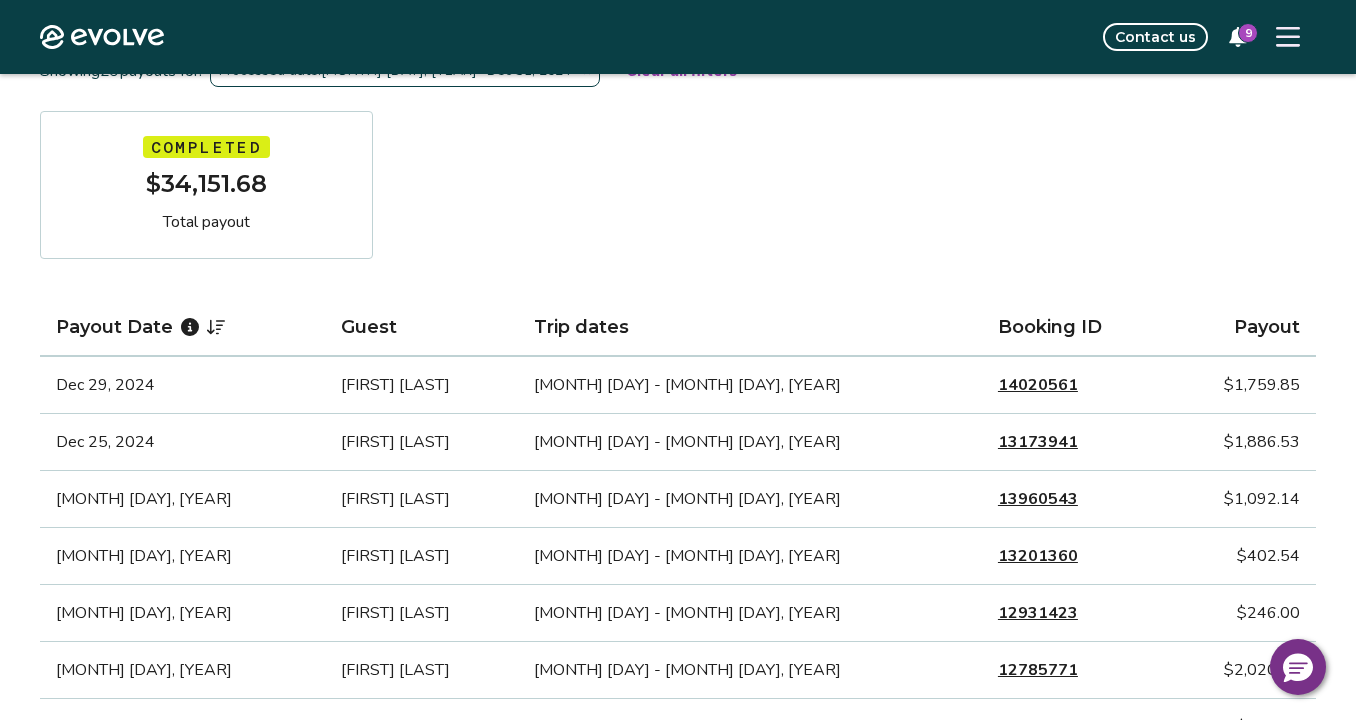 scroll, scrollTop: 0, scrollLeft: 0, axis: both 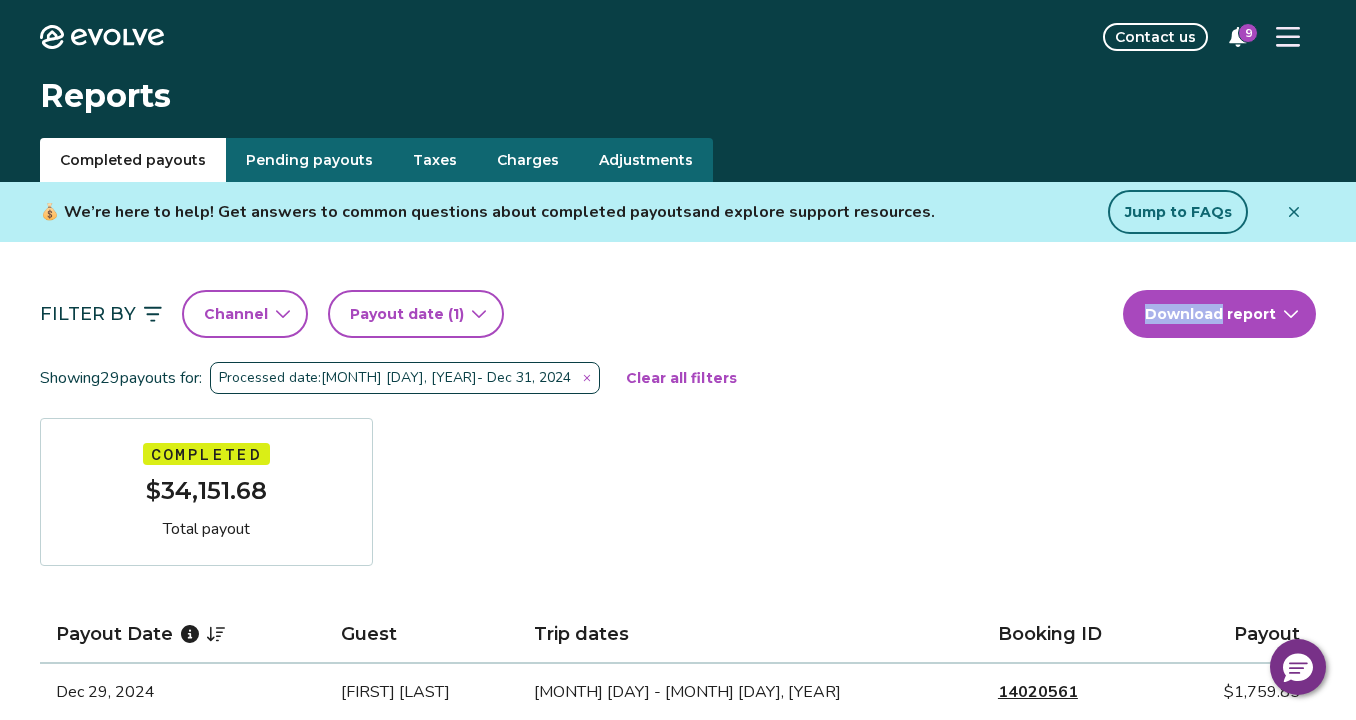 click 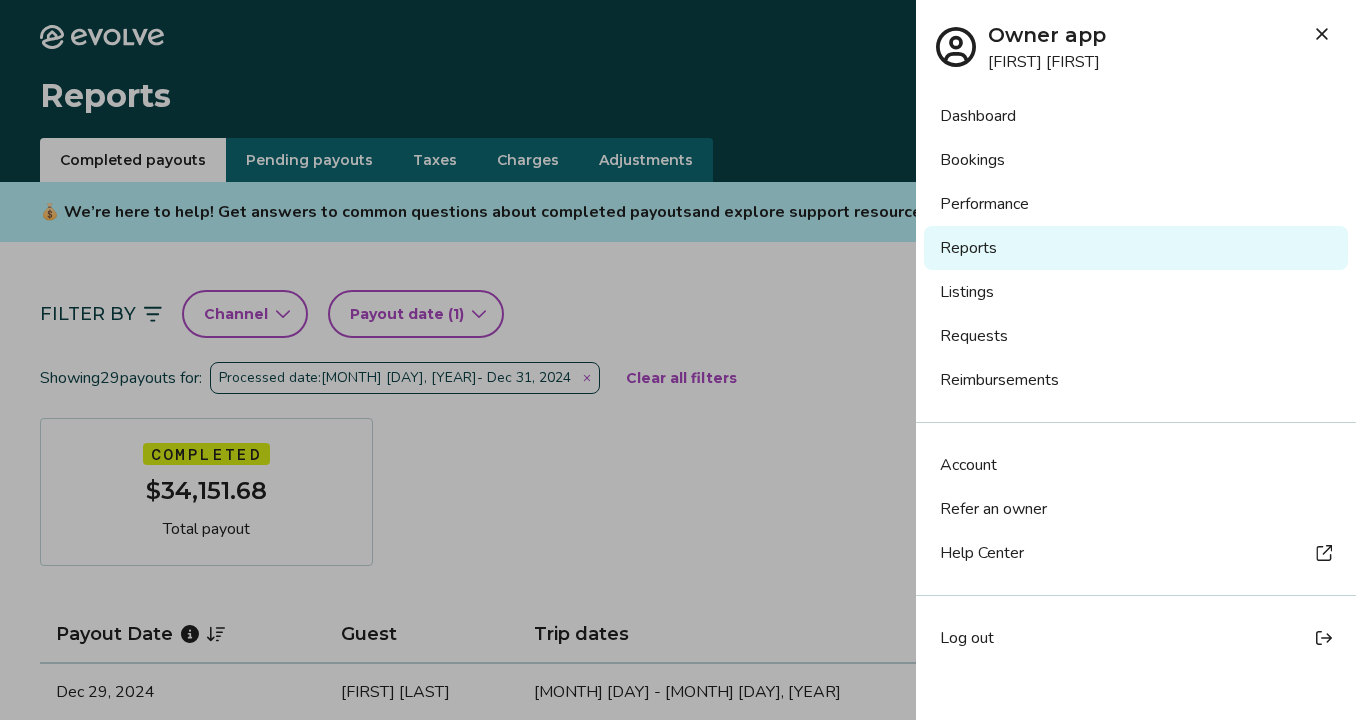 click on "Performance" at bounding box center [1136, 204] 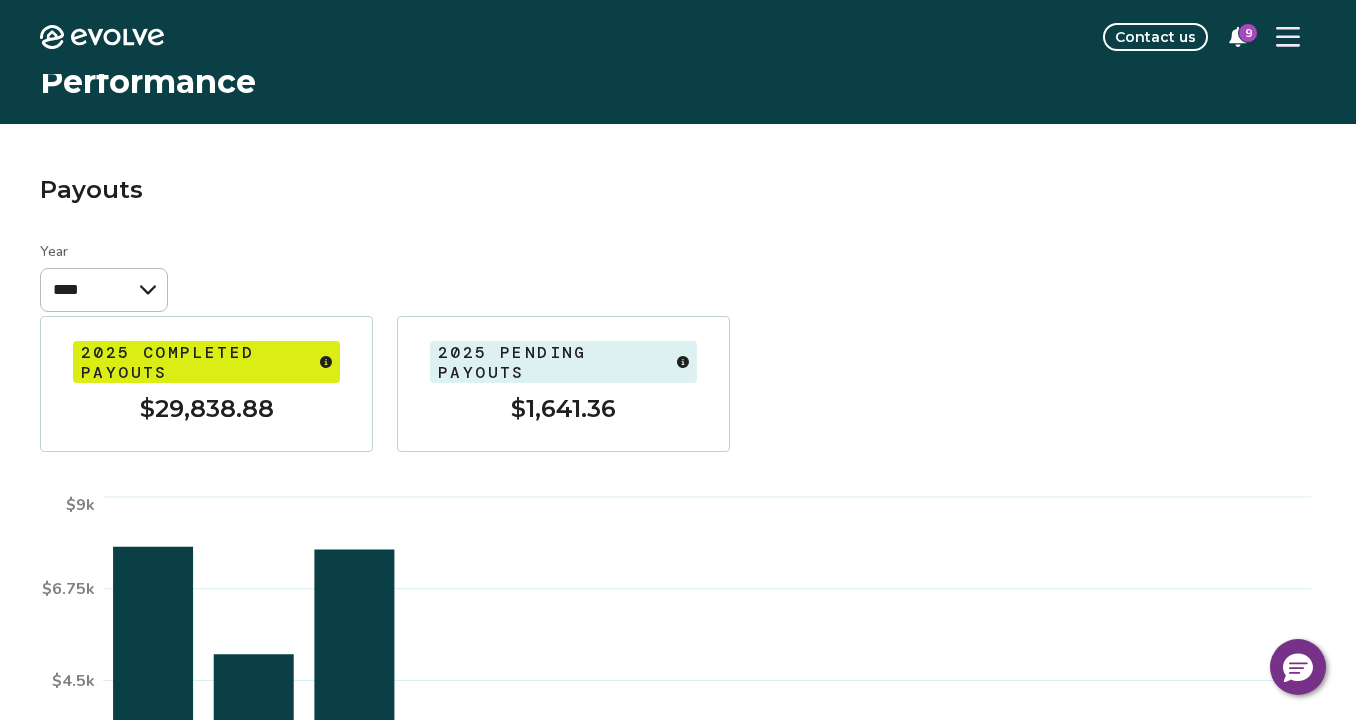 scroll, scrollTop: 0, scrollLeft: 0, axis: both 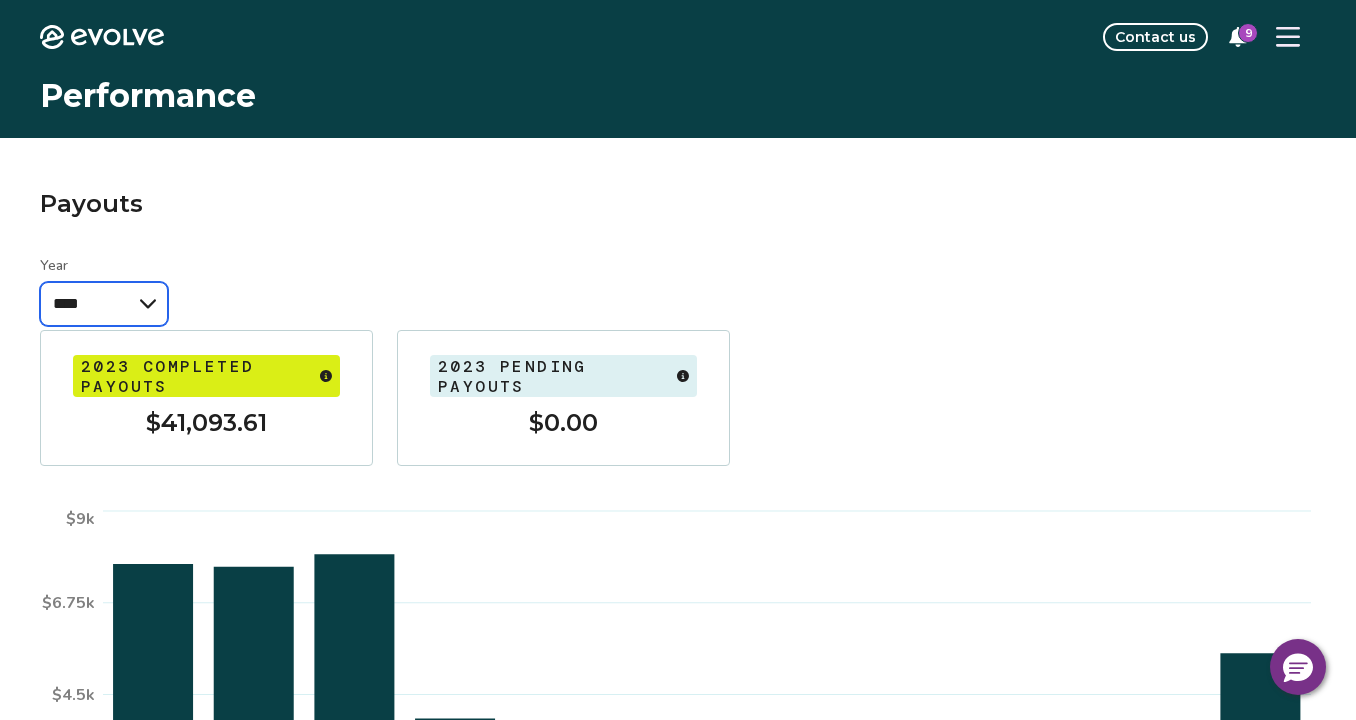 select on "****" 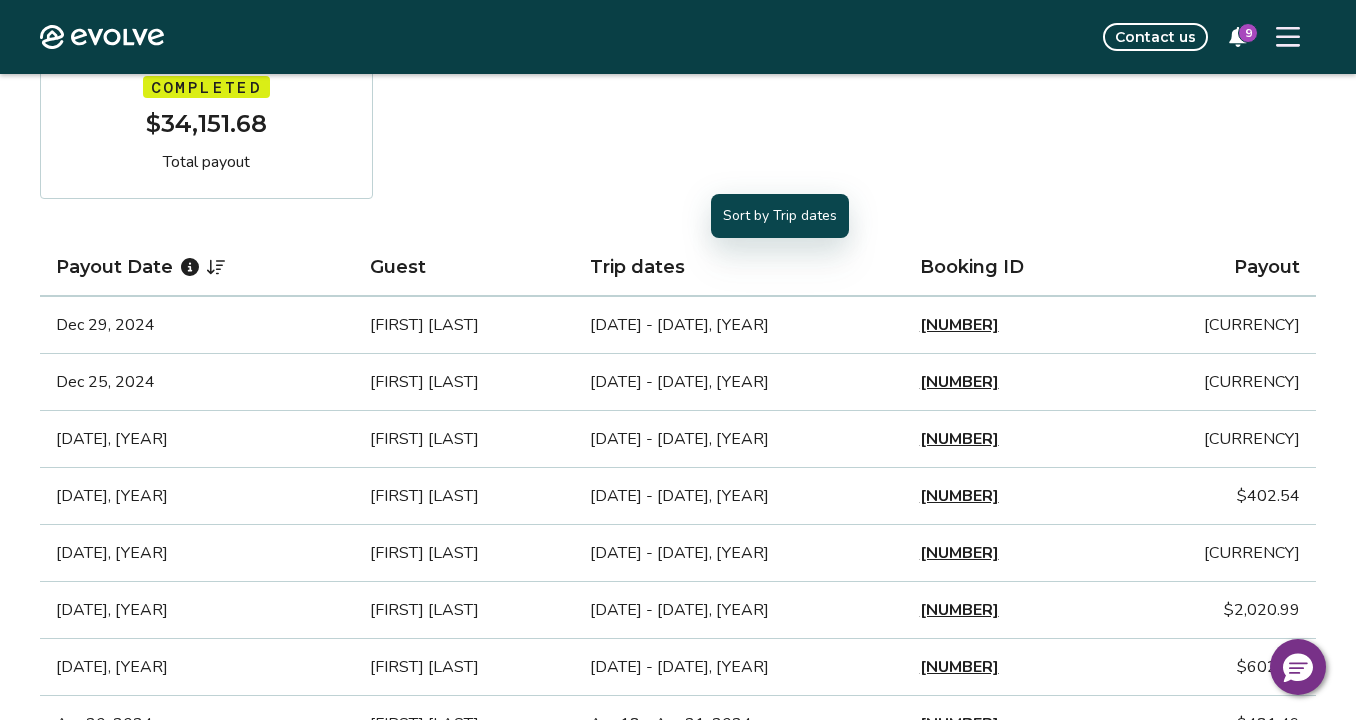 scroll, scrollTop: 0, scrollLeft: 0, axis: both 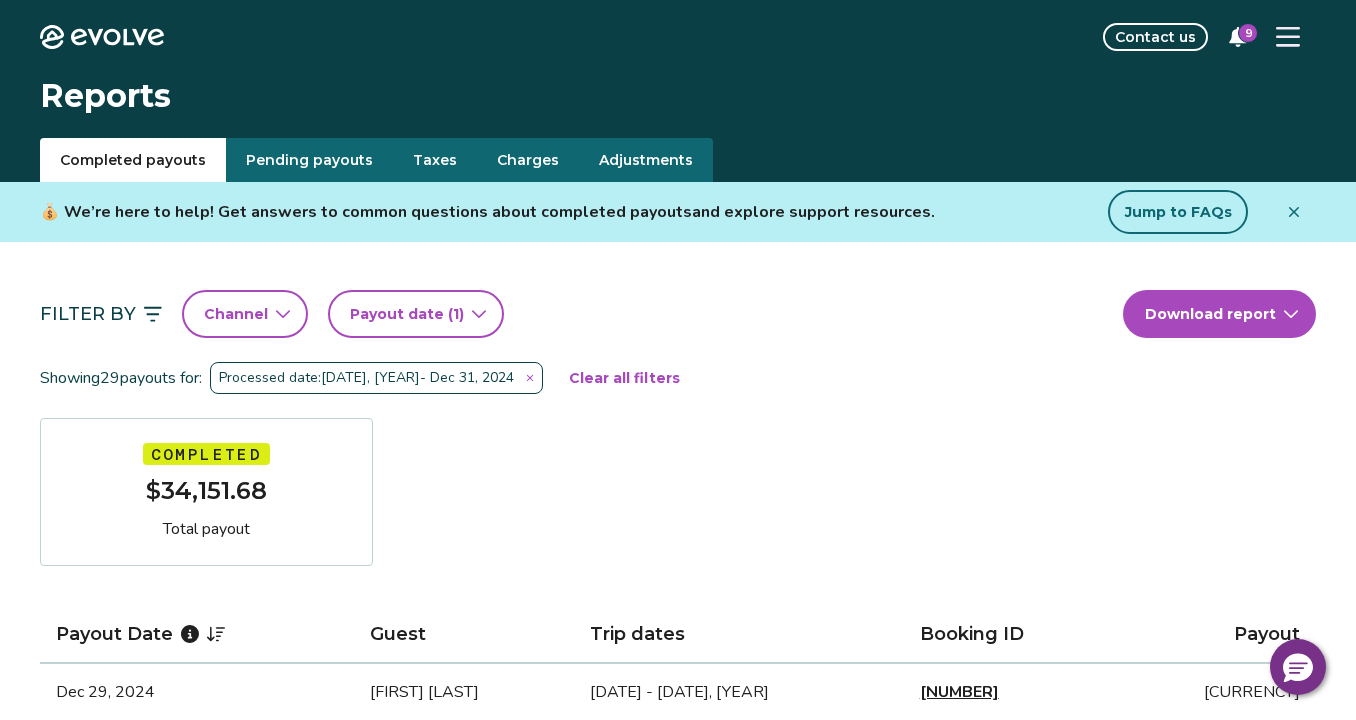 click on "(1)" at bounding box center [454, 314] 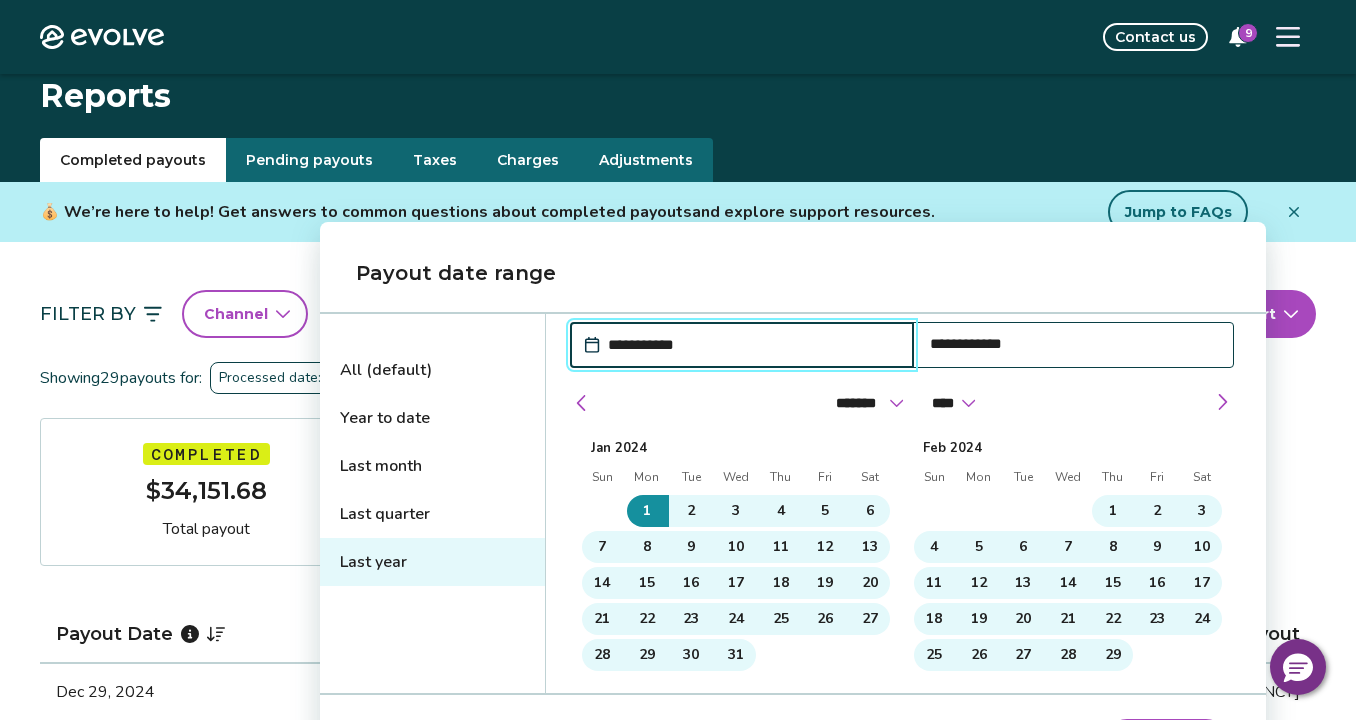 scroll, scrollTop: 126, scrollLeft: 0, axis: vertical 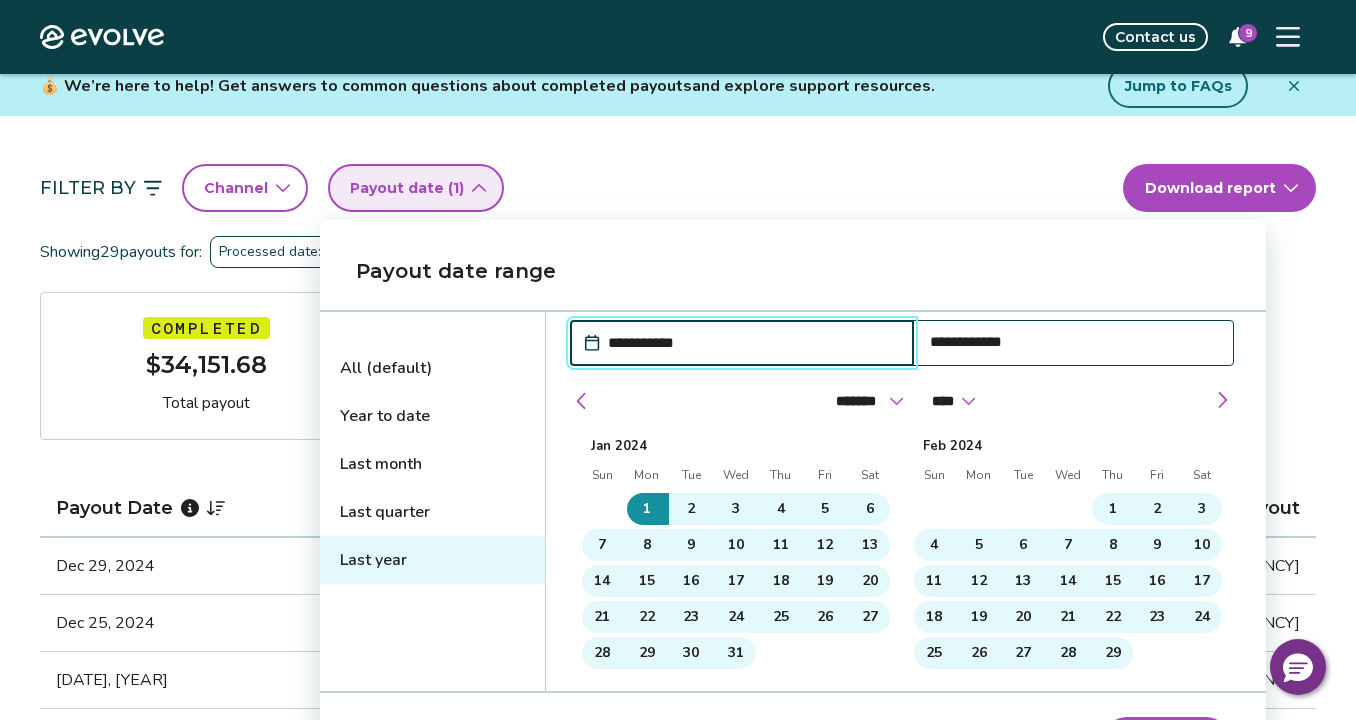 click on "Year to date" at bounding box center [432, 416] 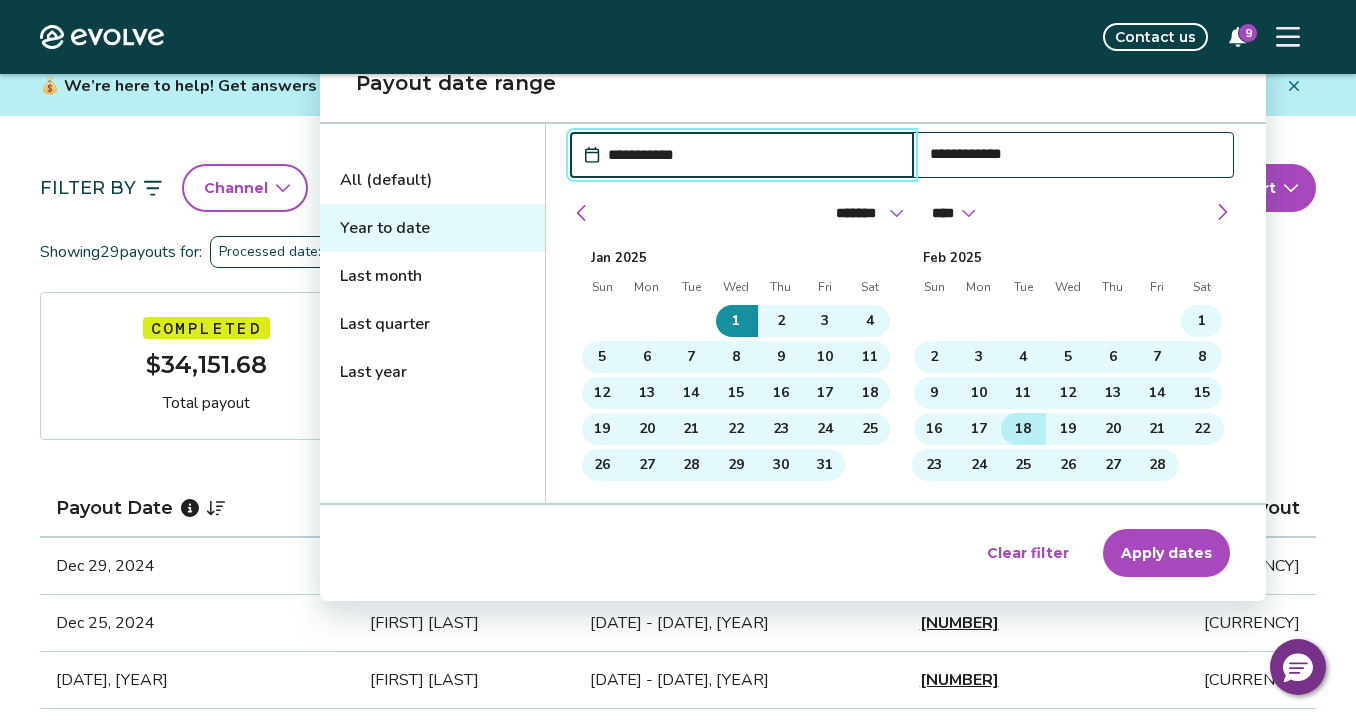 scroll, scrollTop: 314, scrollLeft: 0, axis: vertical 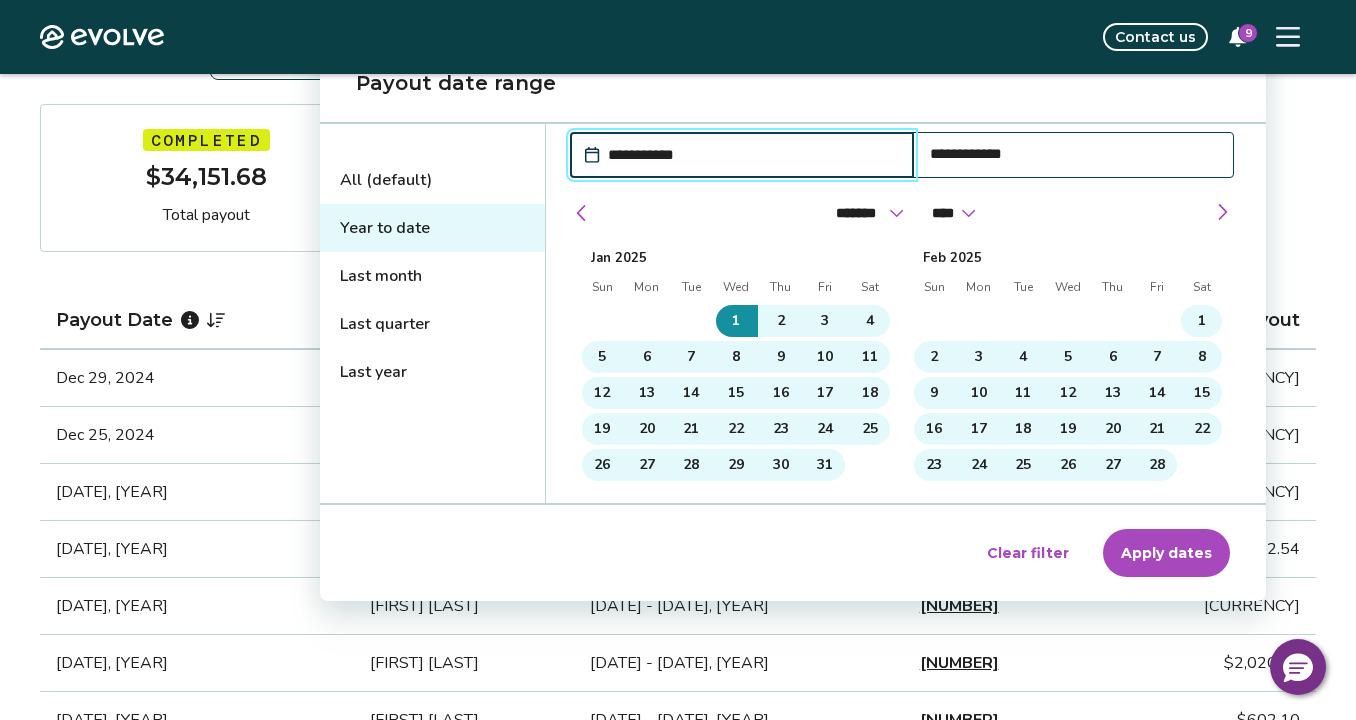 click on "Apply dates" at bounding box center (1166, 553) 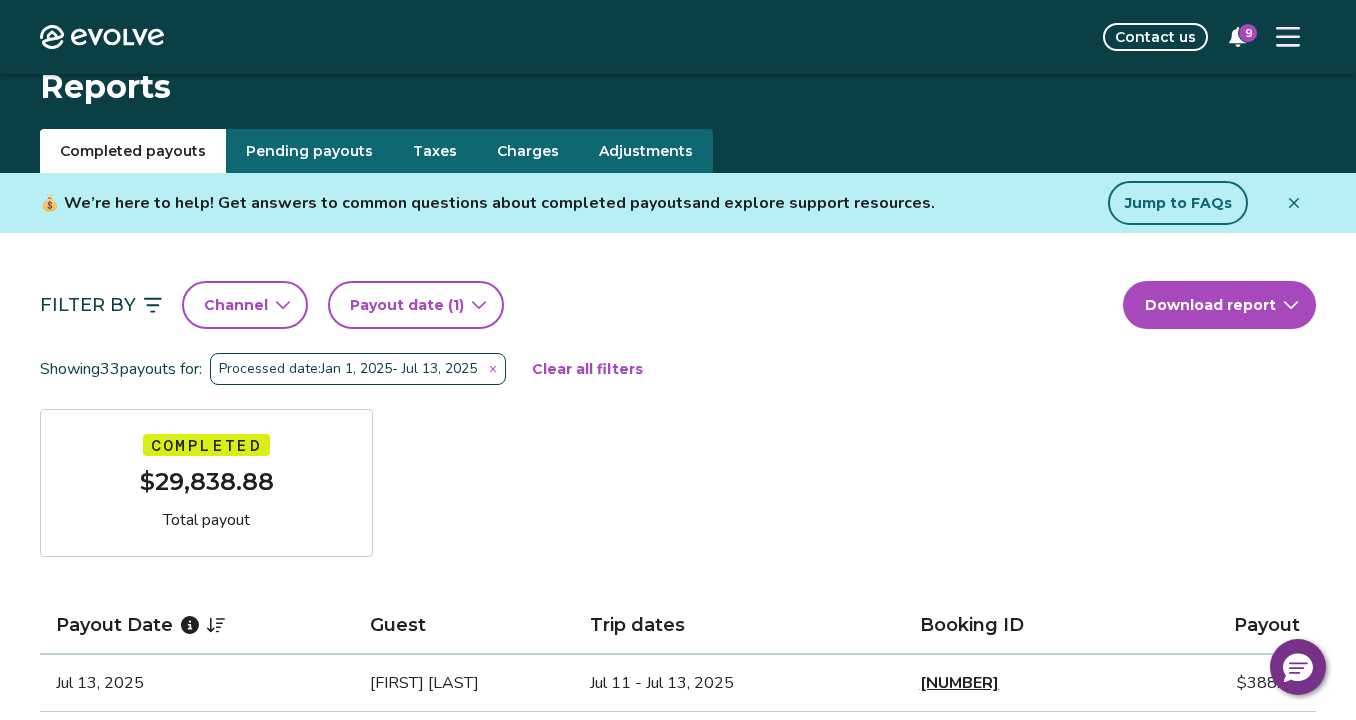 scroll, scrollTop: 0, scrollLeft: 0, axis: both 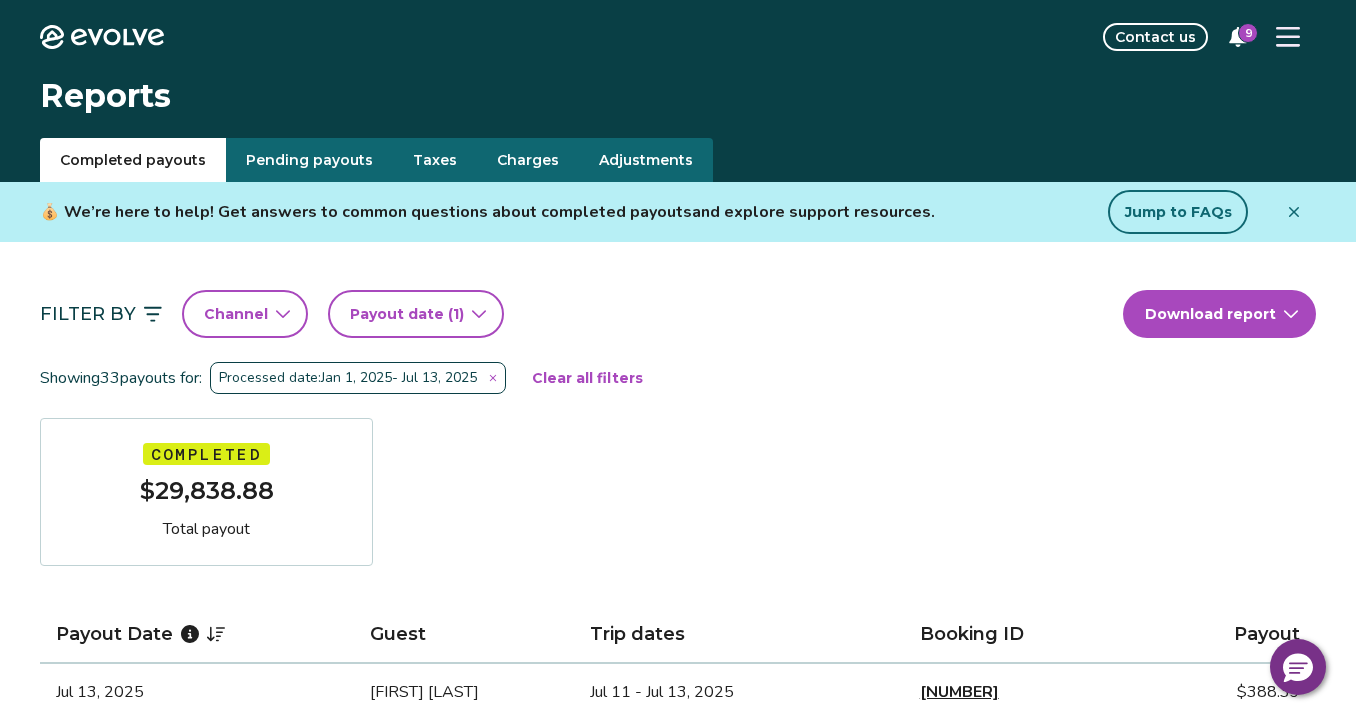 click 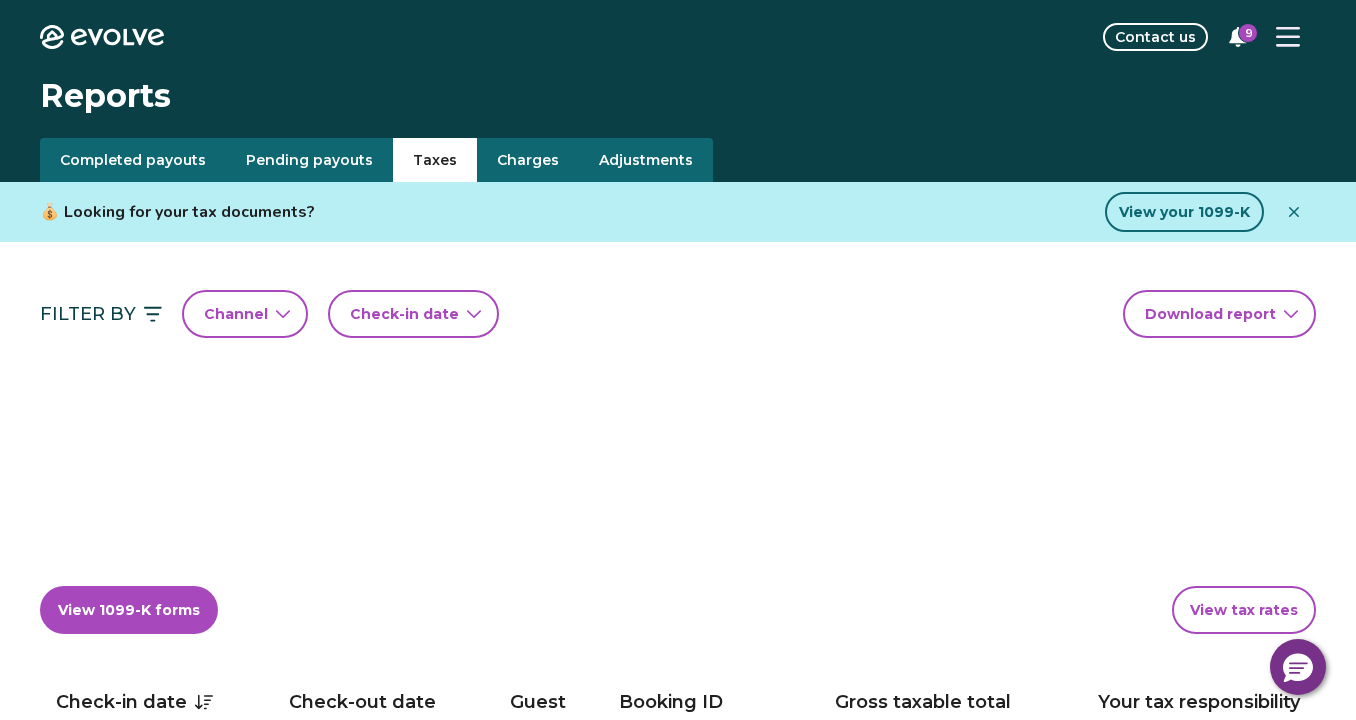 click on "Taxes" at bounding box center [435, 160] 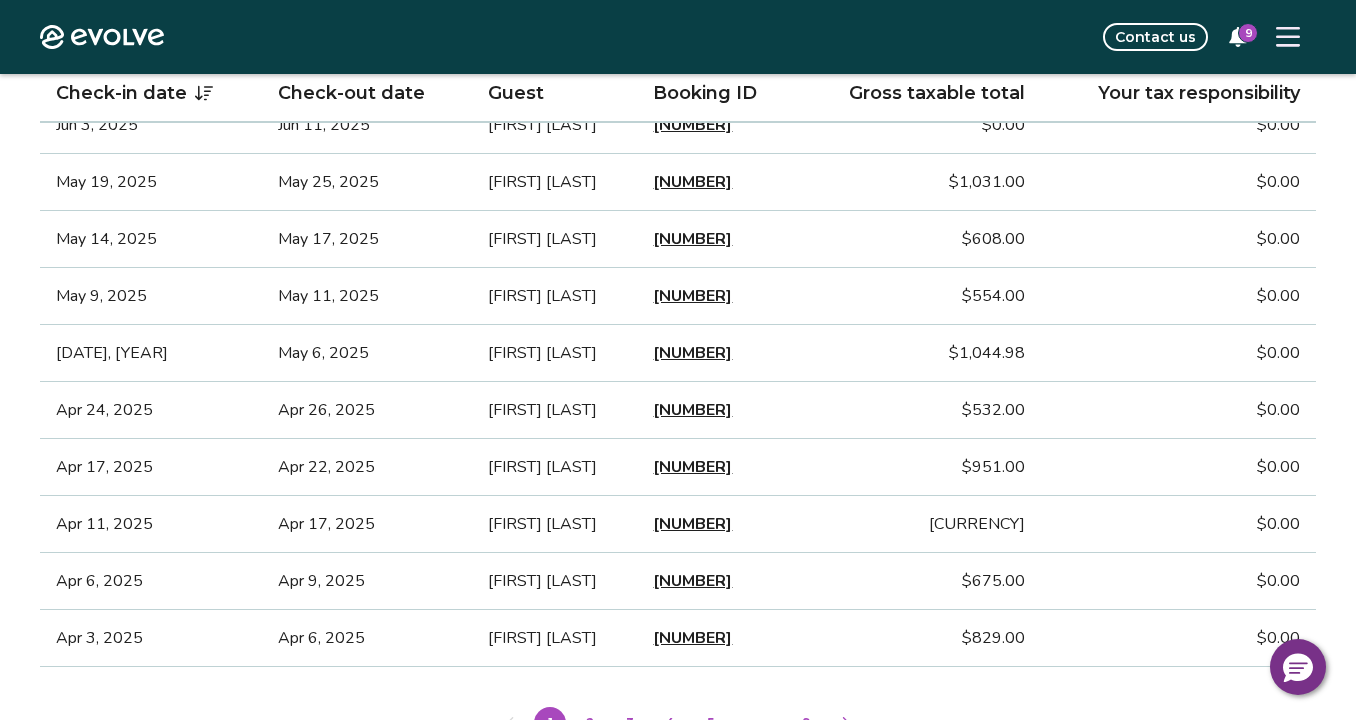 scroll, scrollTop: 0, scrollLeft: 0, axis: both 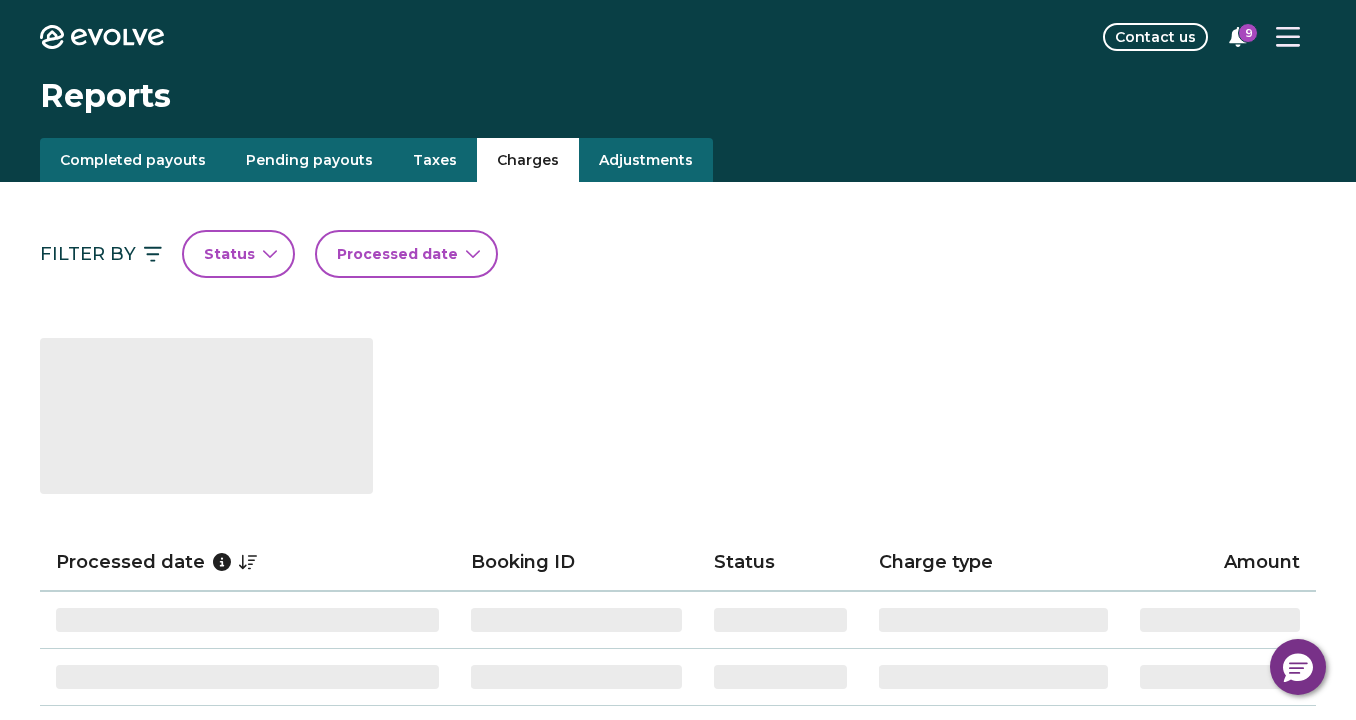 click on "Charges" at bounding box center (528, 160) 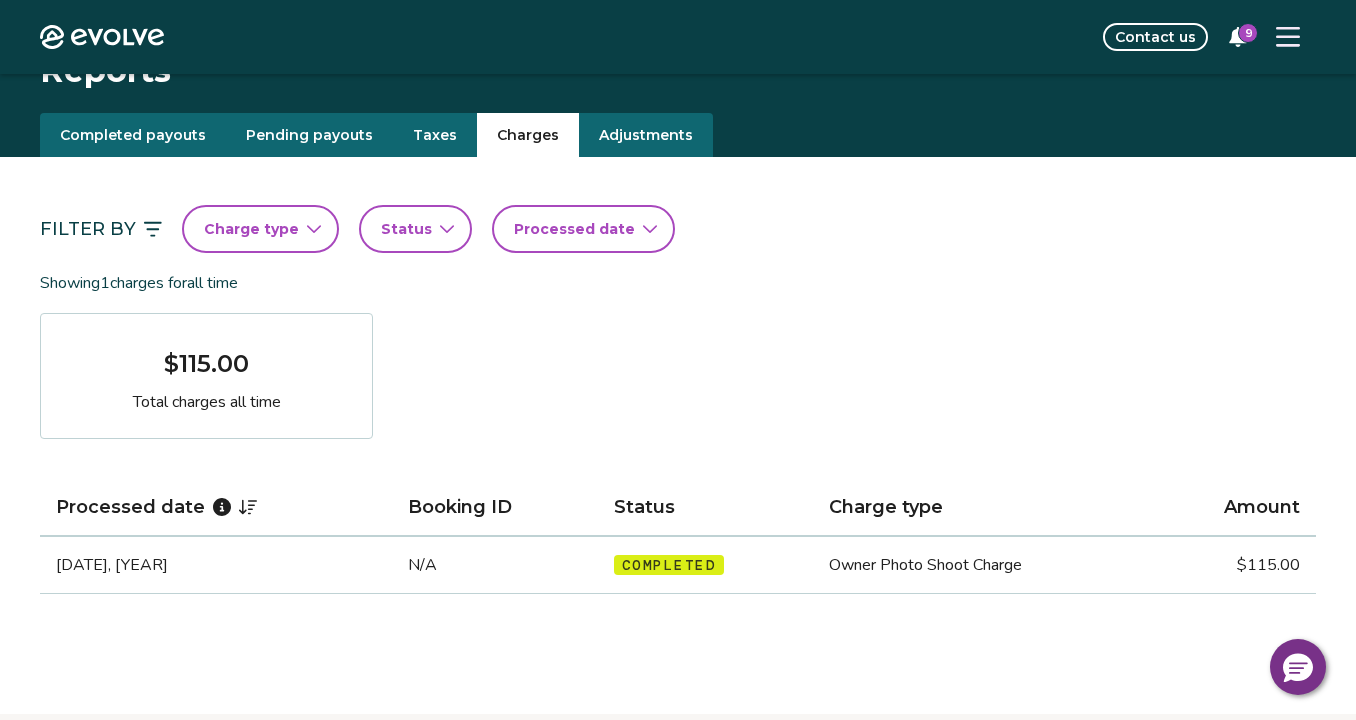 scroll, scrollTop: 0, scrollLeft: 0, axis: both 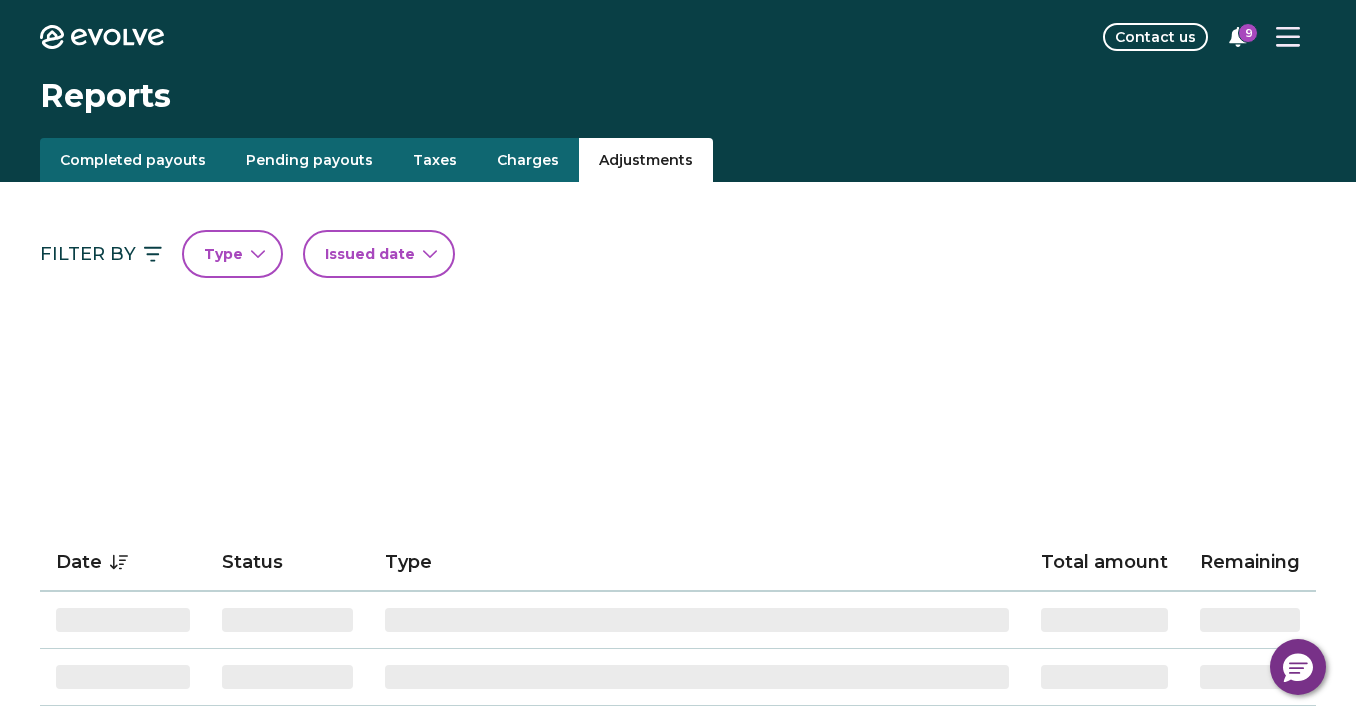 click on "Adjustments" at bounding box center [646, 160] 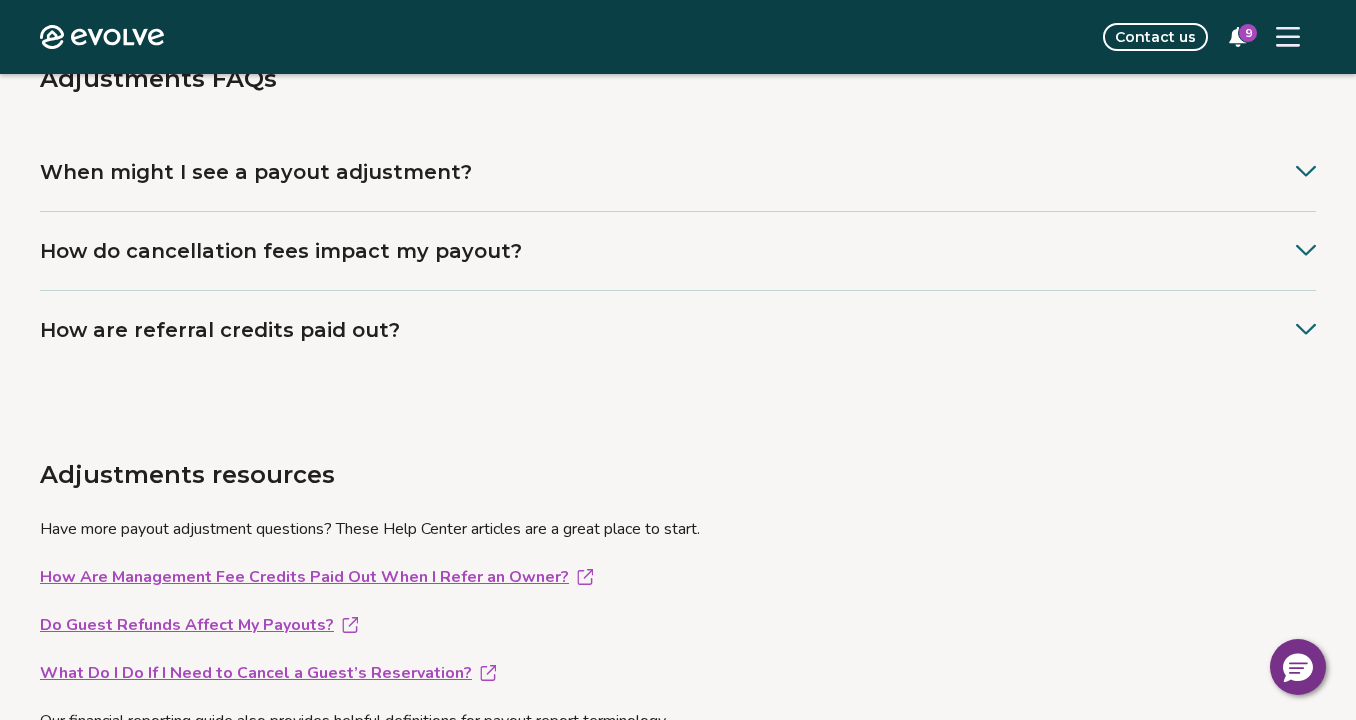 scroll, scrollTop: 0, scrollLeft: 0, axis: both 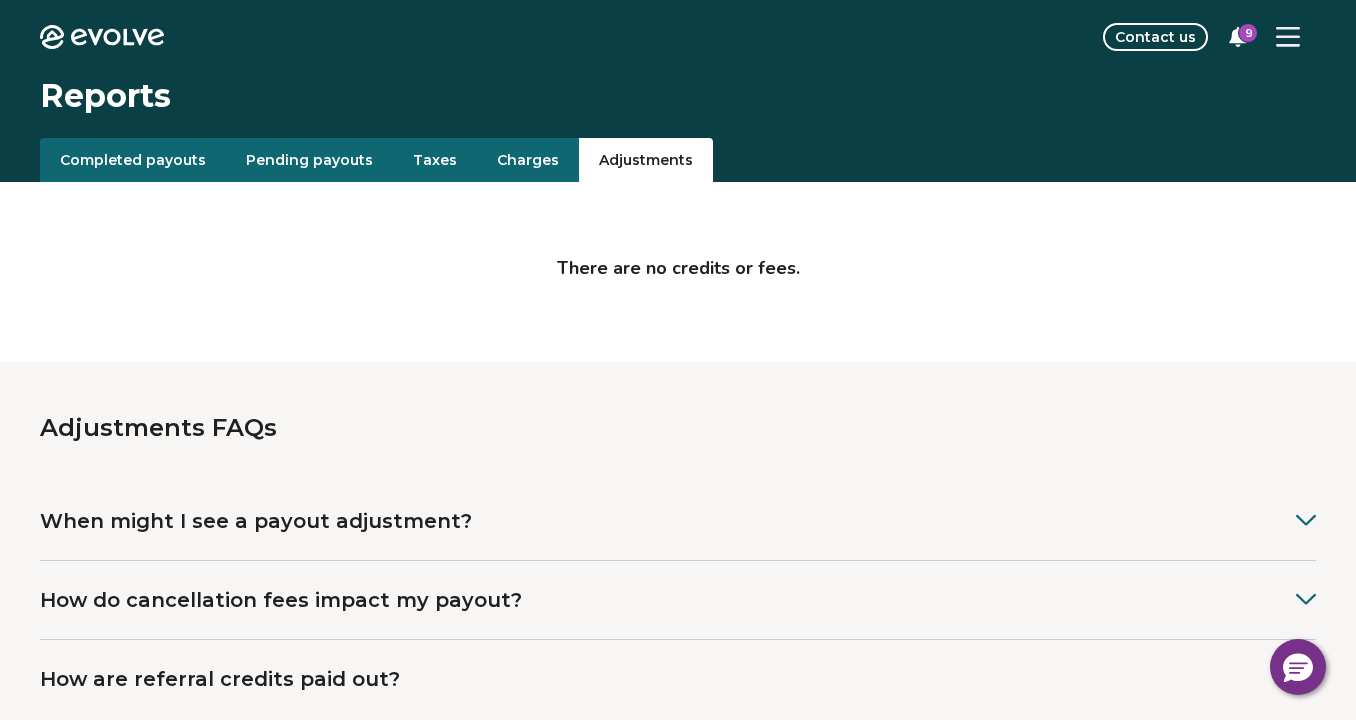 click on "Completed payouts" at bounding box center (133, 160) 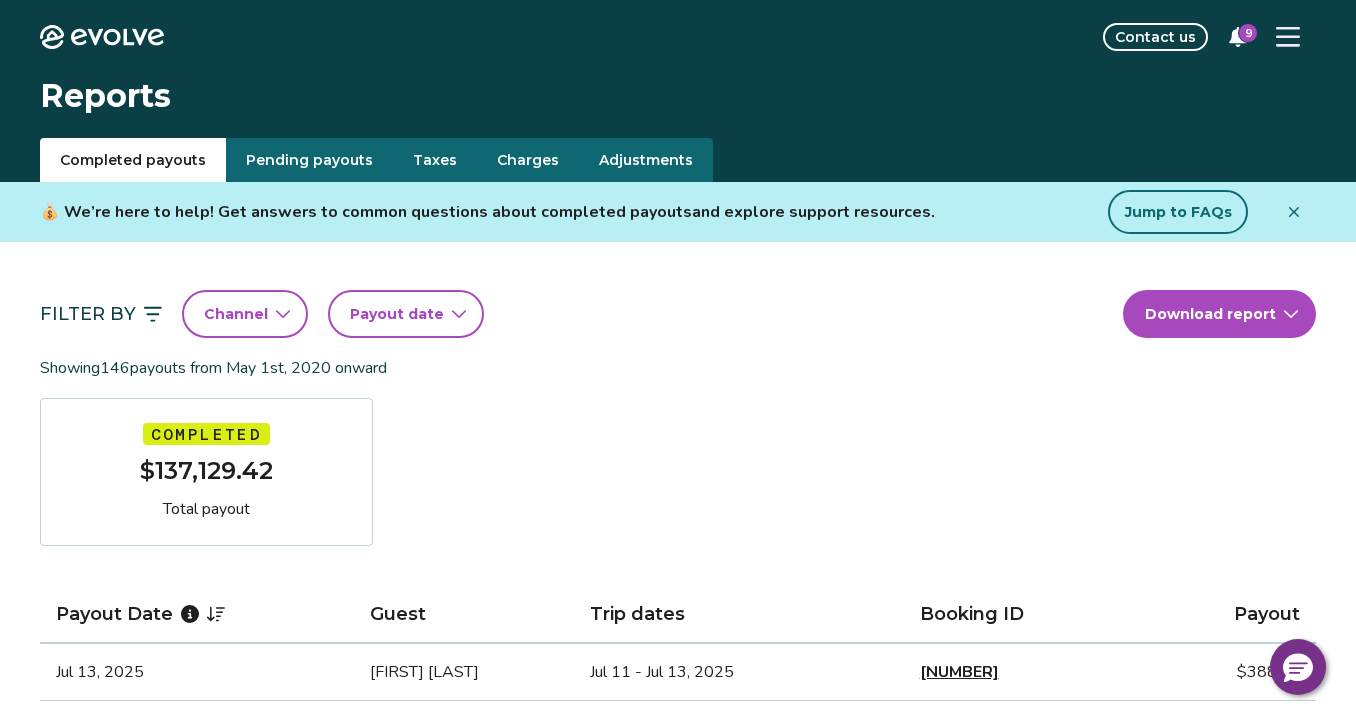 click on "Payout date" at bounding box center (397, 314) 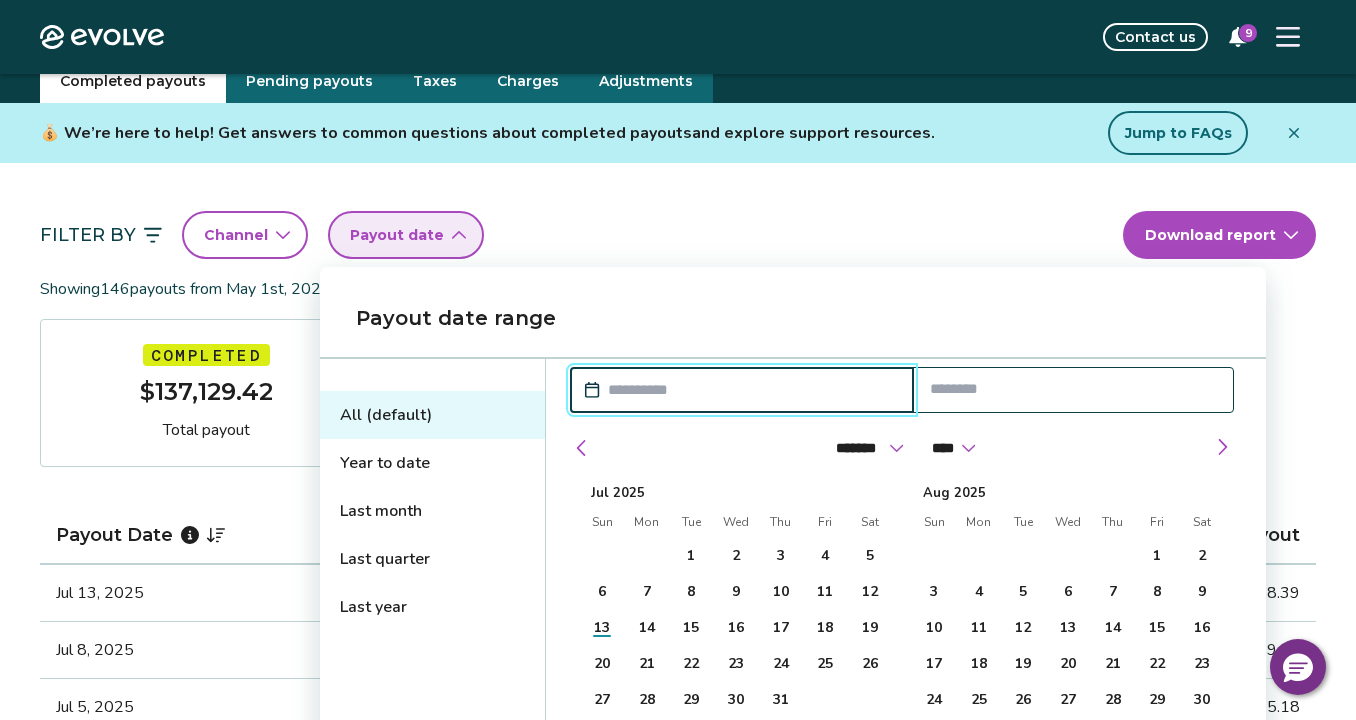 scroll, scrollTop: 83, scrollLeft: 0, axis: vertical 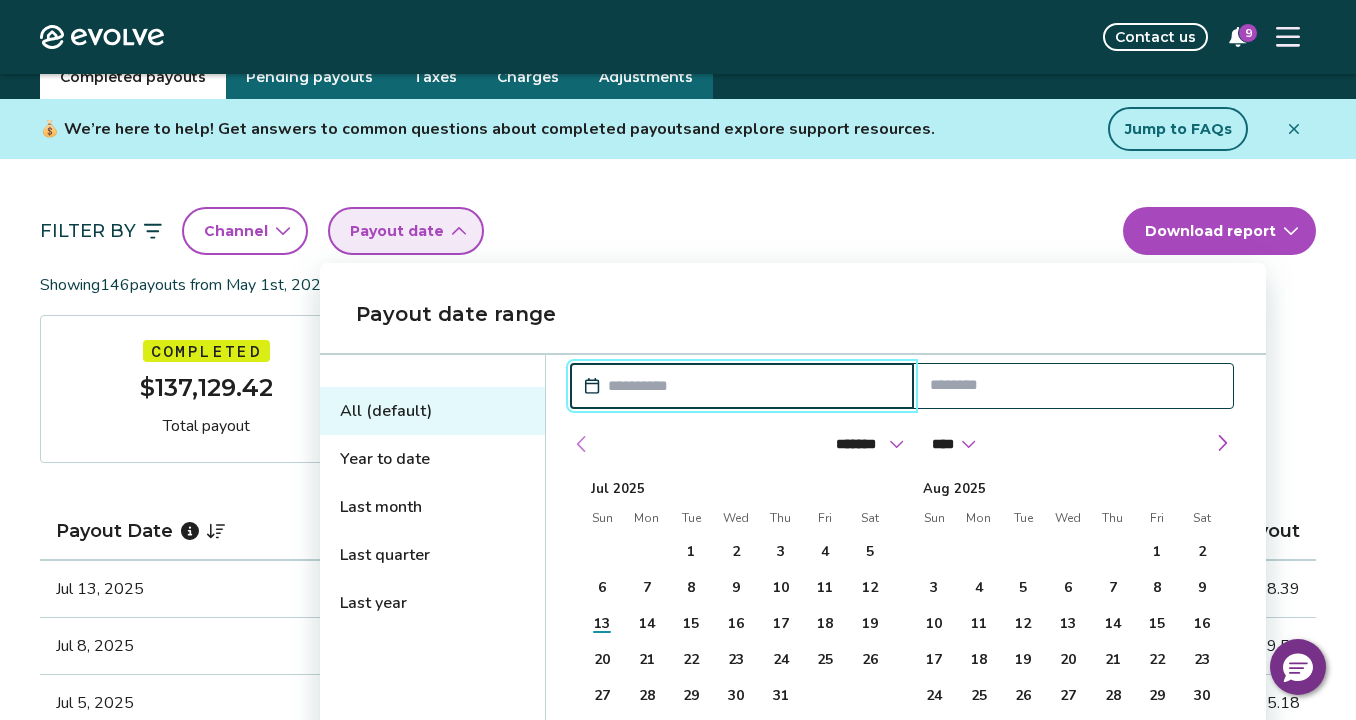 click at bounding box center (582, 444) 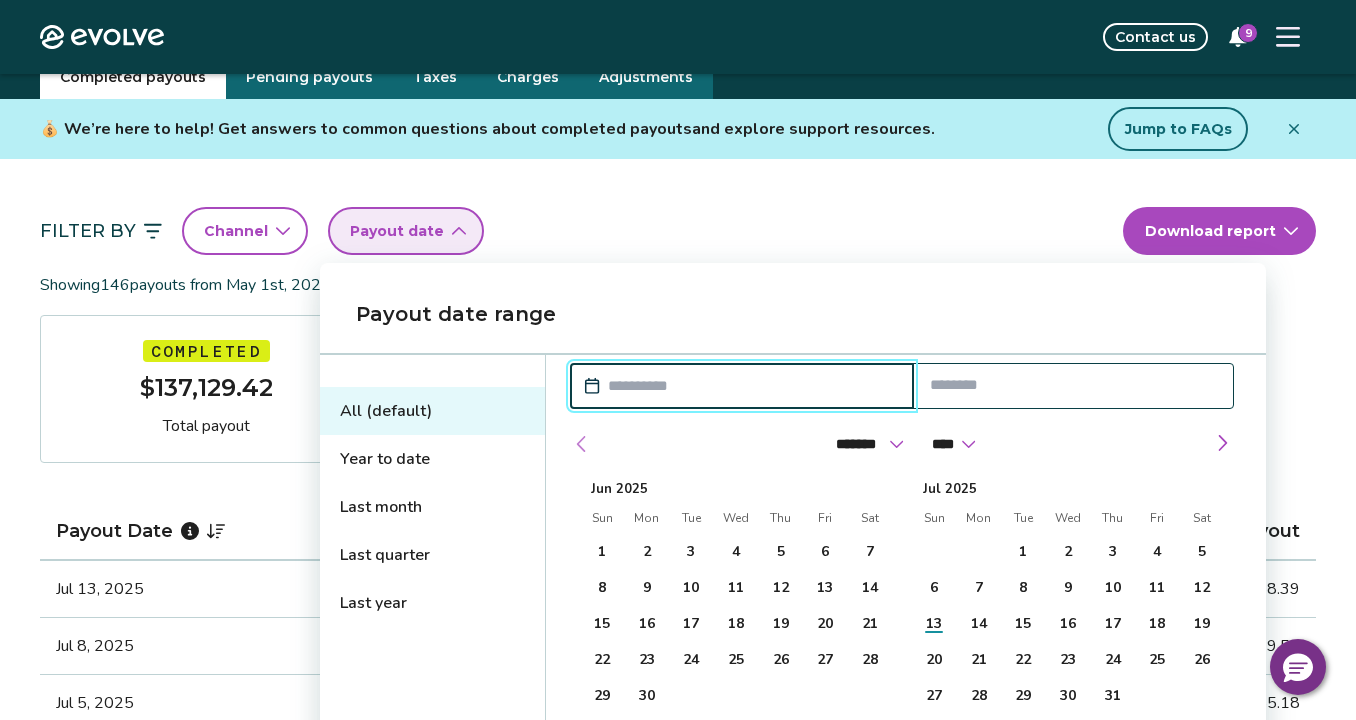 click at bounding box center (582, 444) 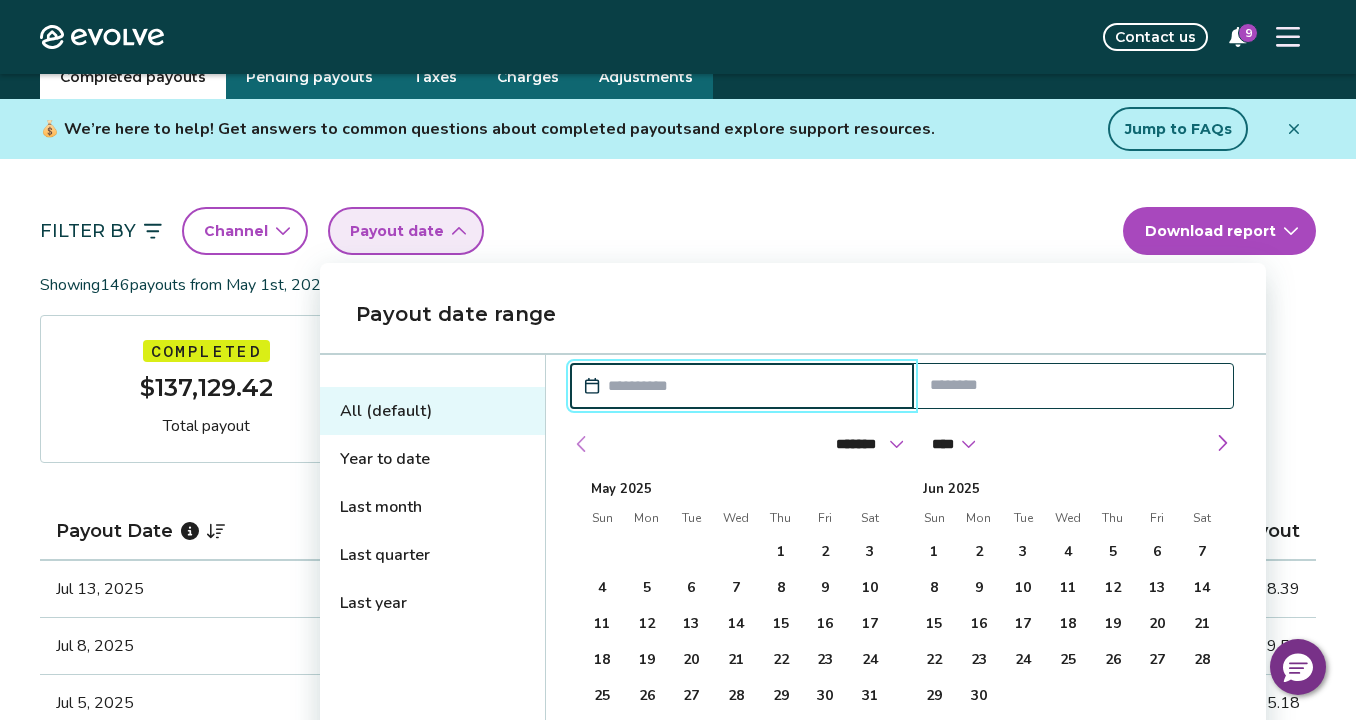 click at bounding box center (582, 444) 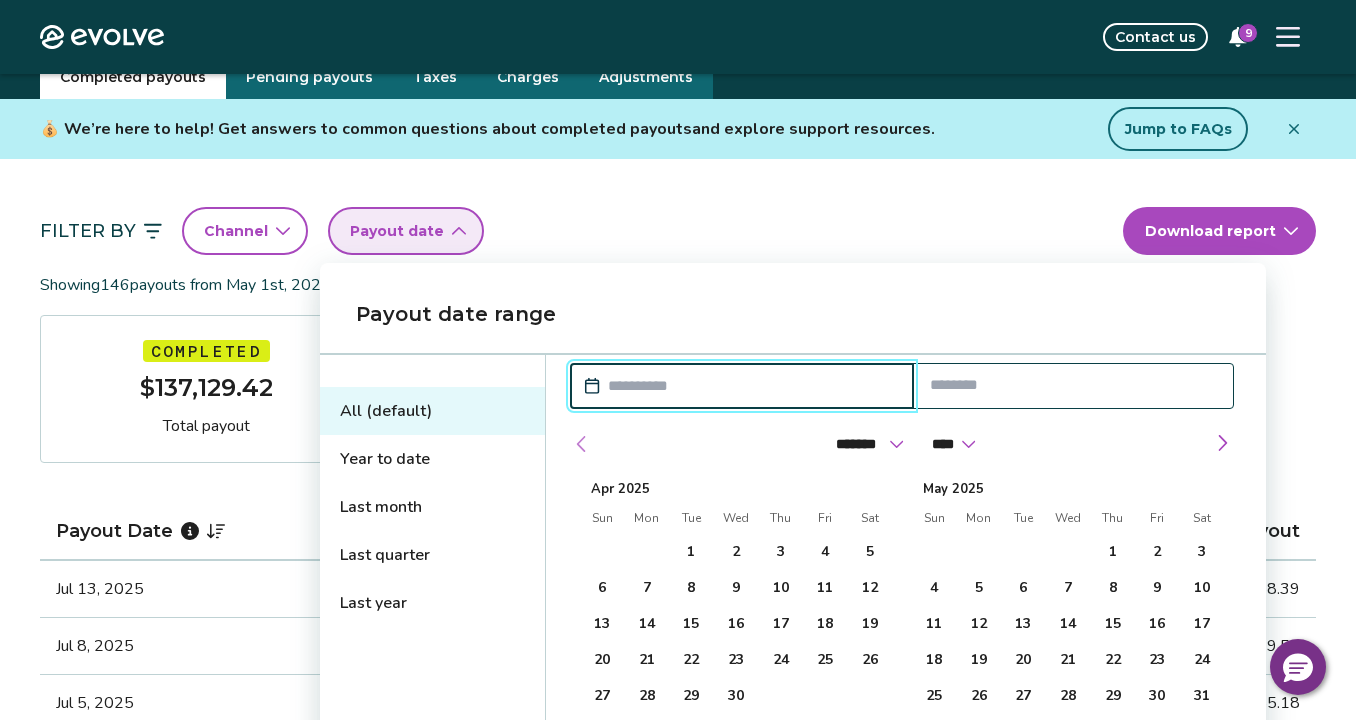 click at bounding box center (582, 444) 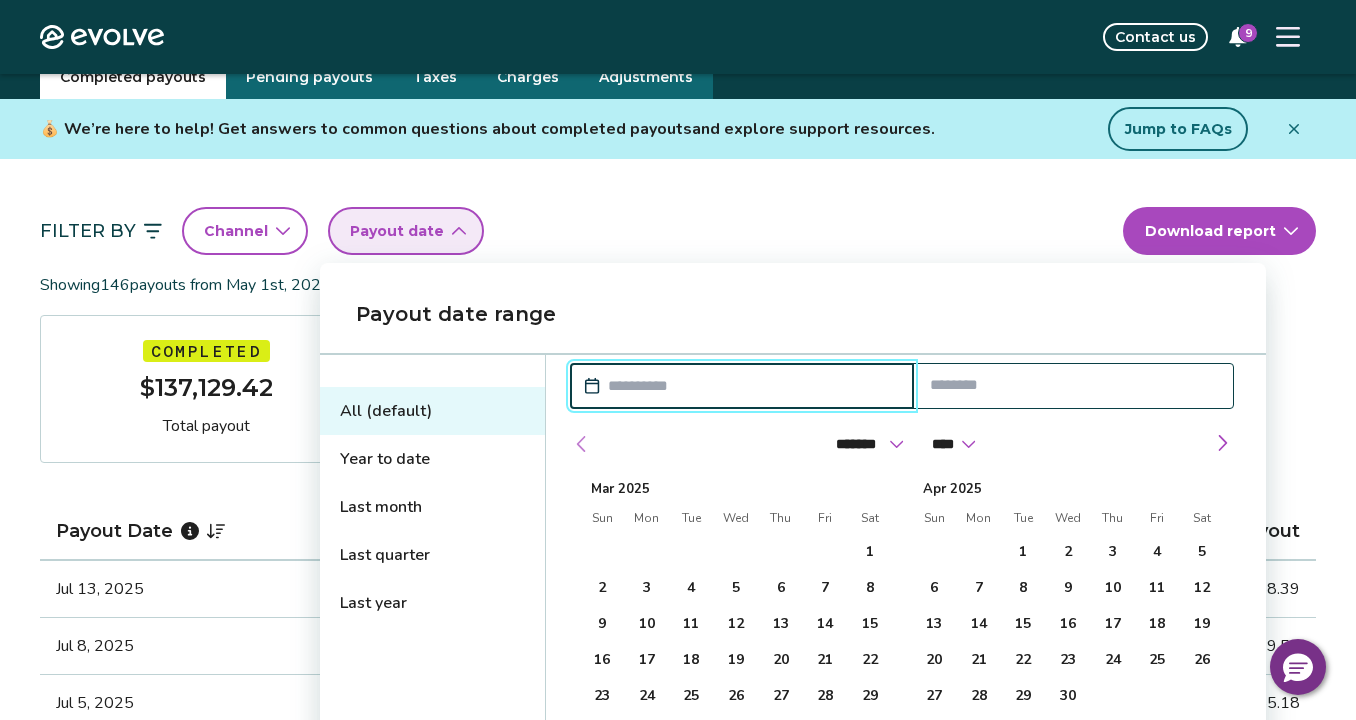 click at bounding box center (582, 444) 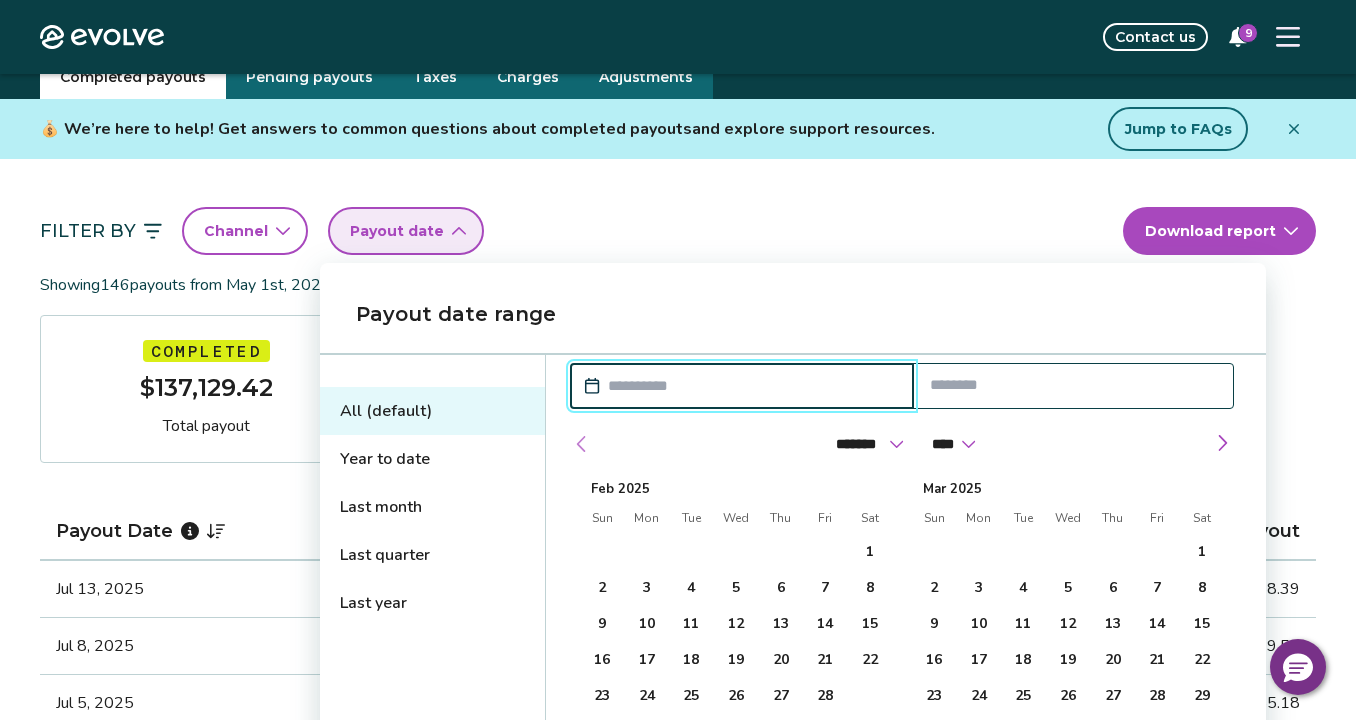 click at bounding box center (582, 444) 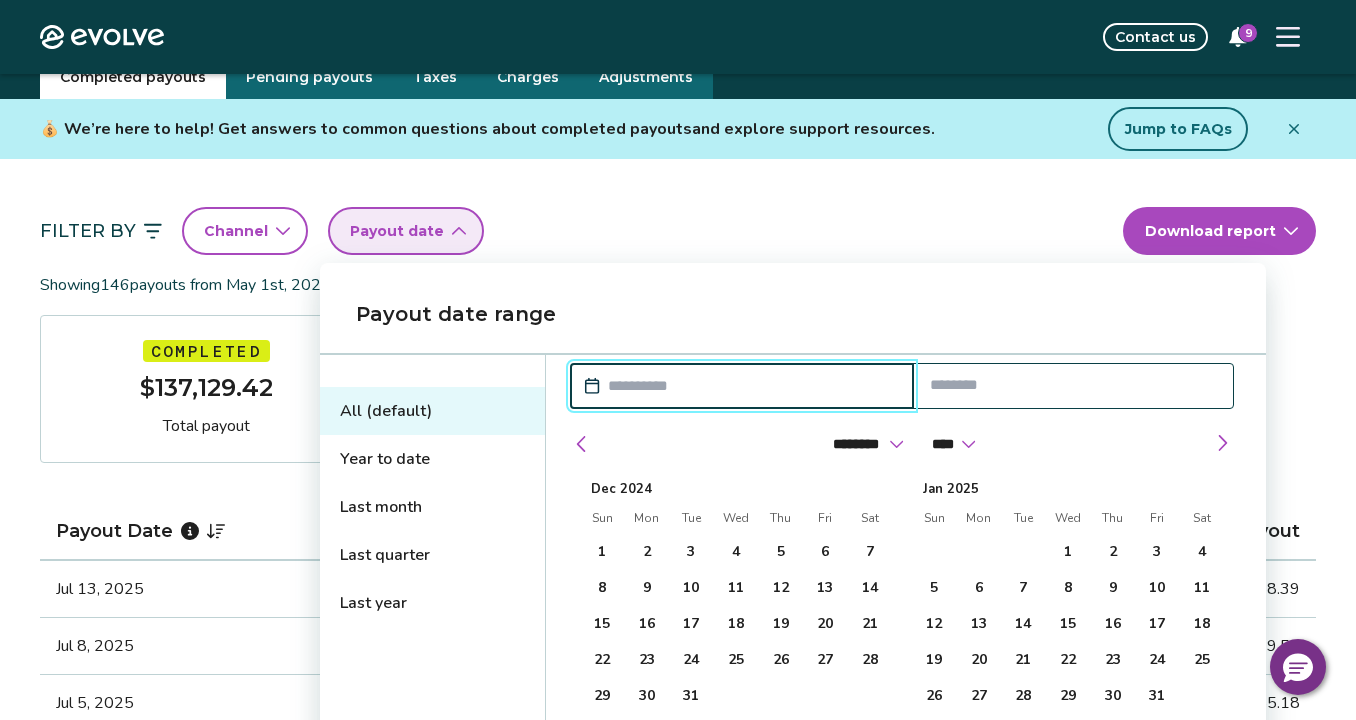 click on "Last year" at bounding box center [432, 603] 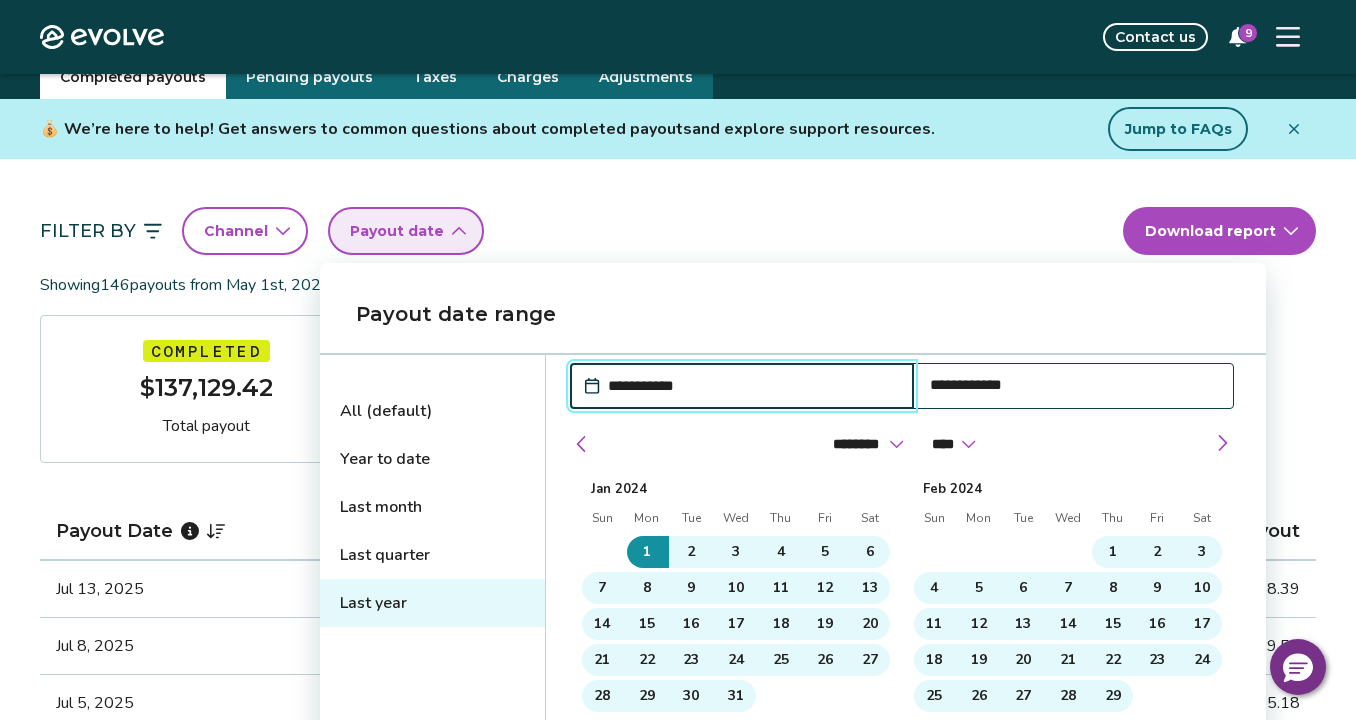 type on "**********" 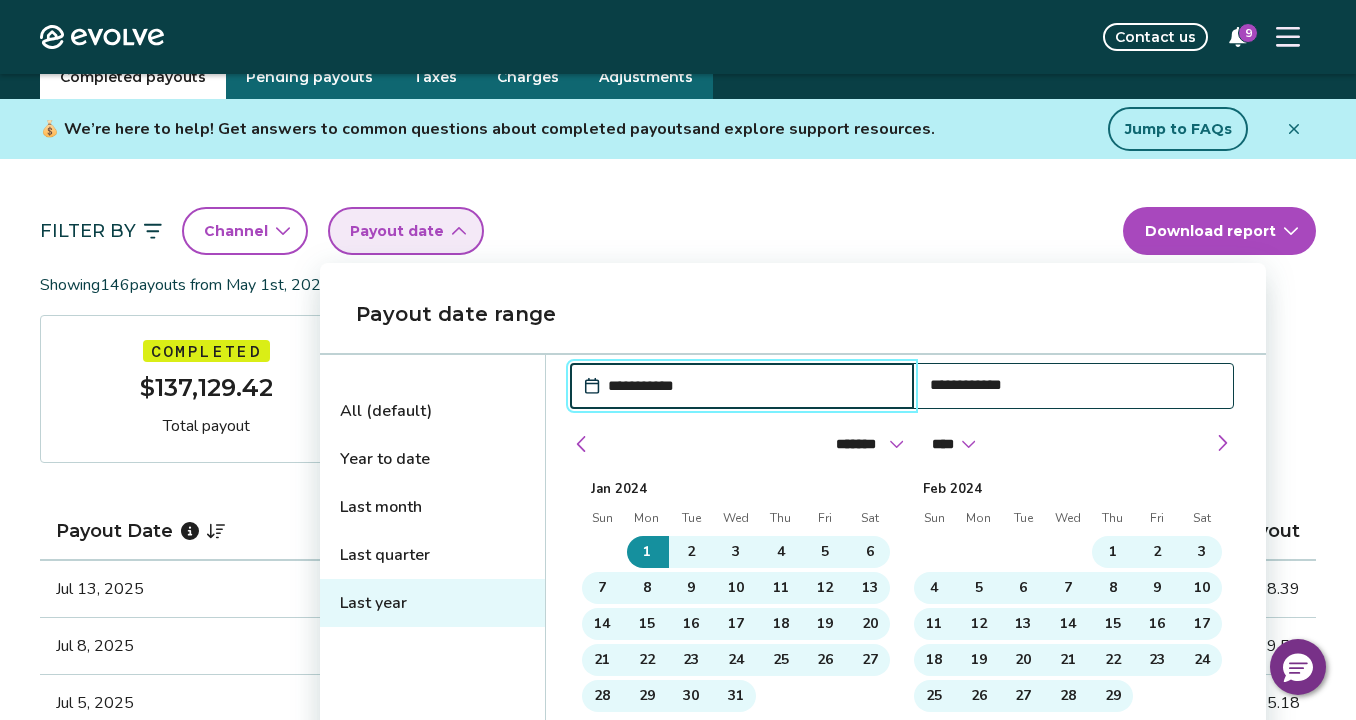 click on "**********" at bounding box center (752, 386) 